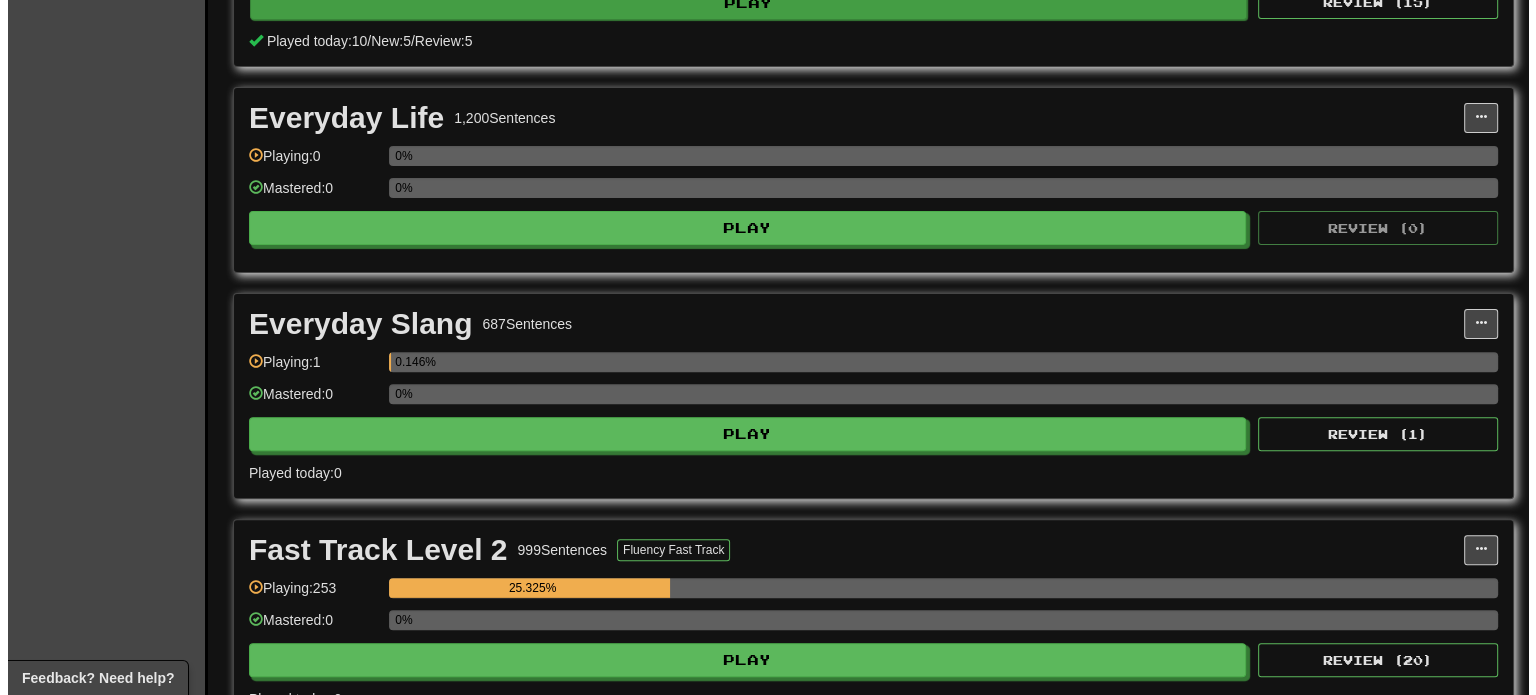 scroll, scrollTop: 700, scrollLeft: 0, axis: vertical 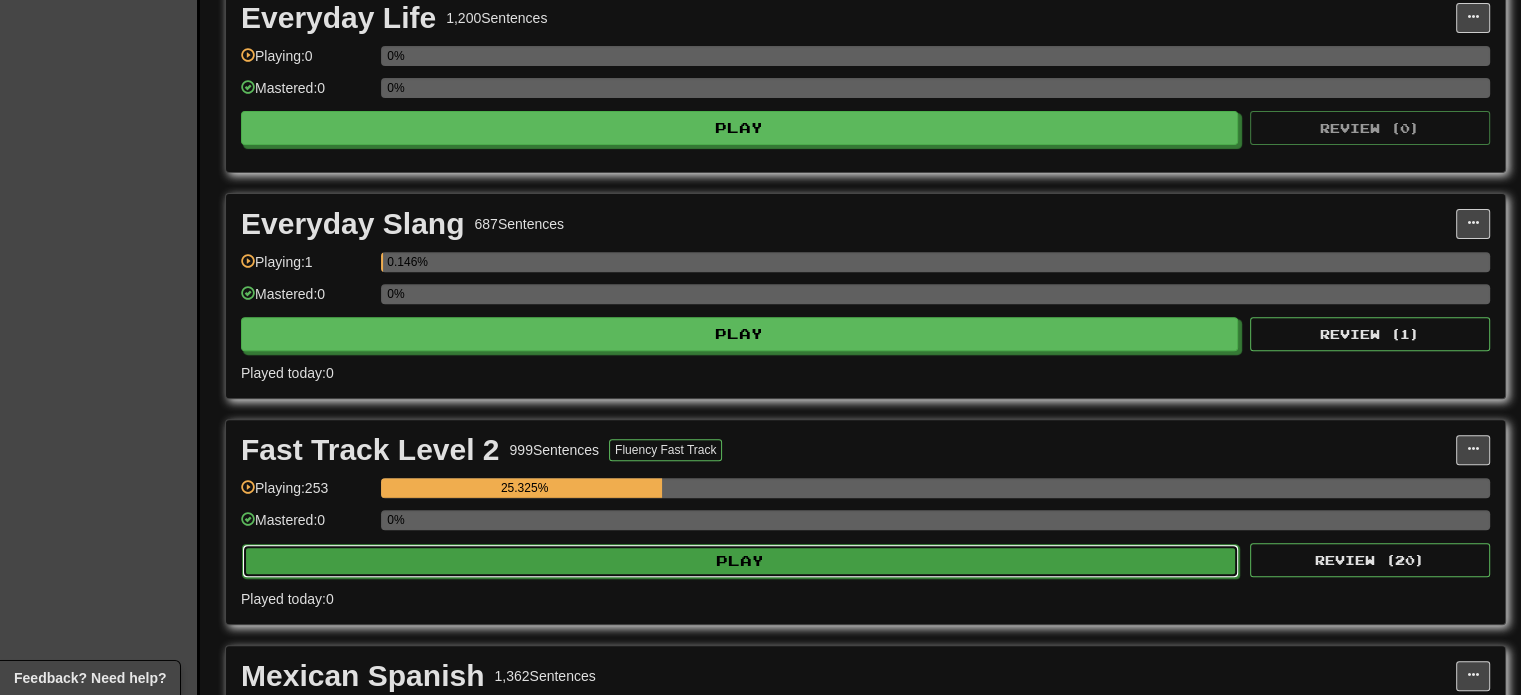 click on "Play" at bounding box center [740, 561] 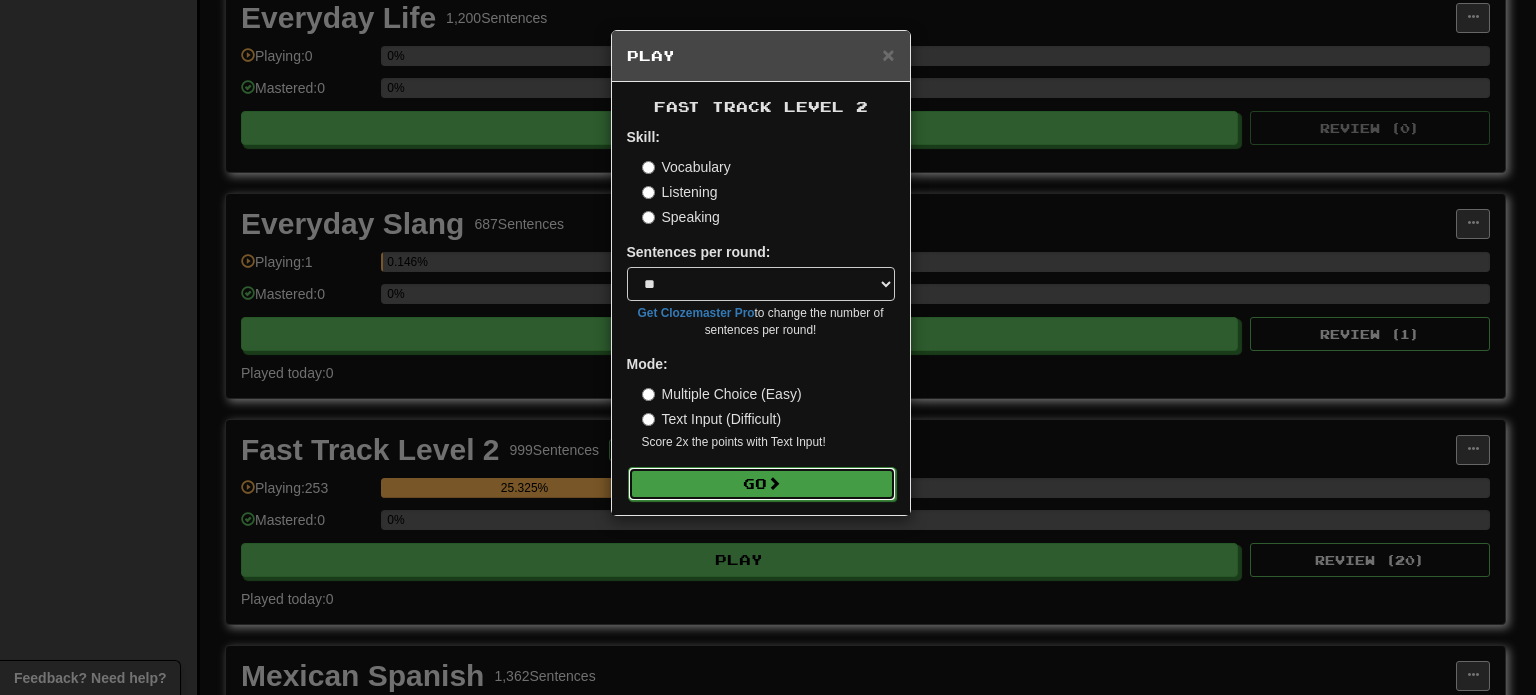click on "Go" at bounding box center (762, 484) 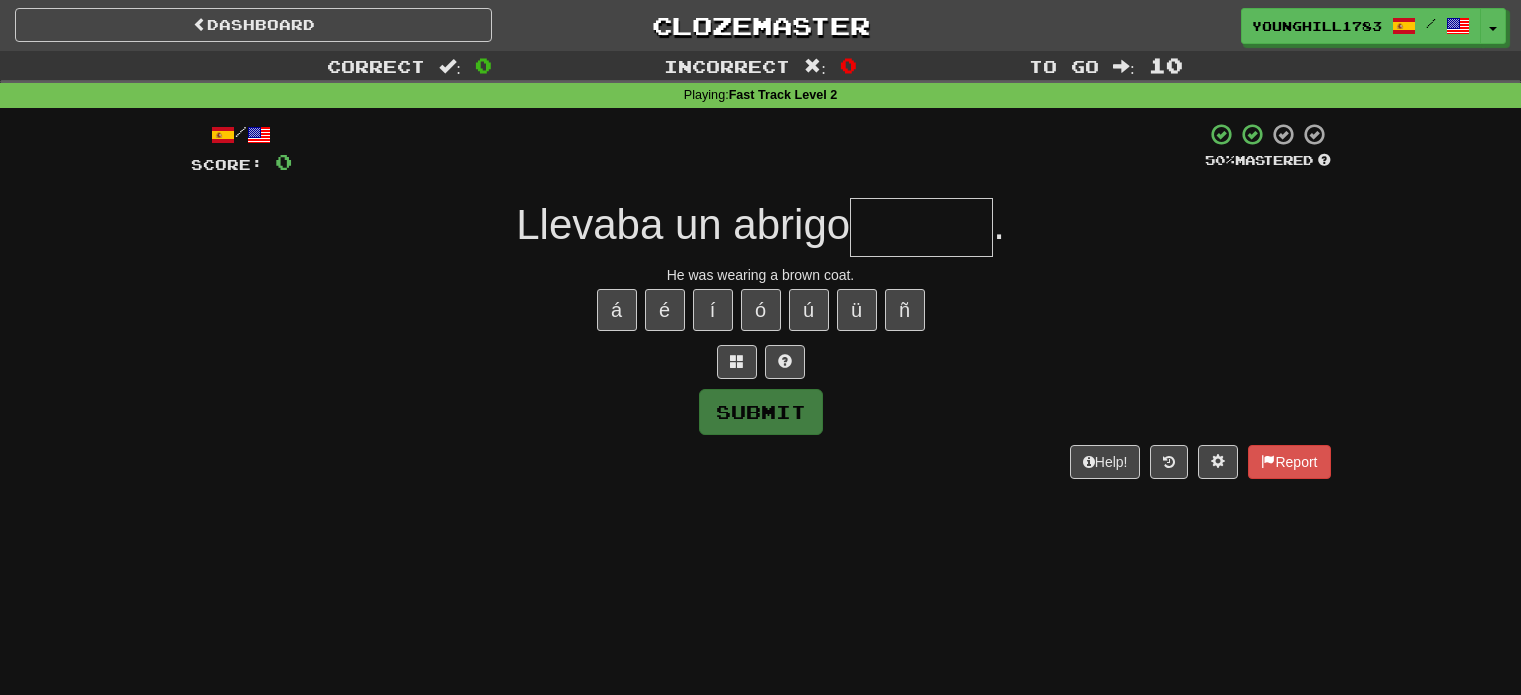 scroll, scrollTop: 0, scrollLeft: 0, axis: both 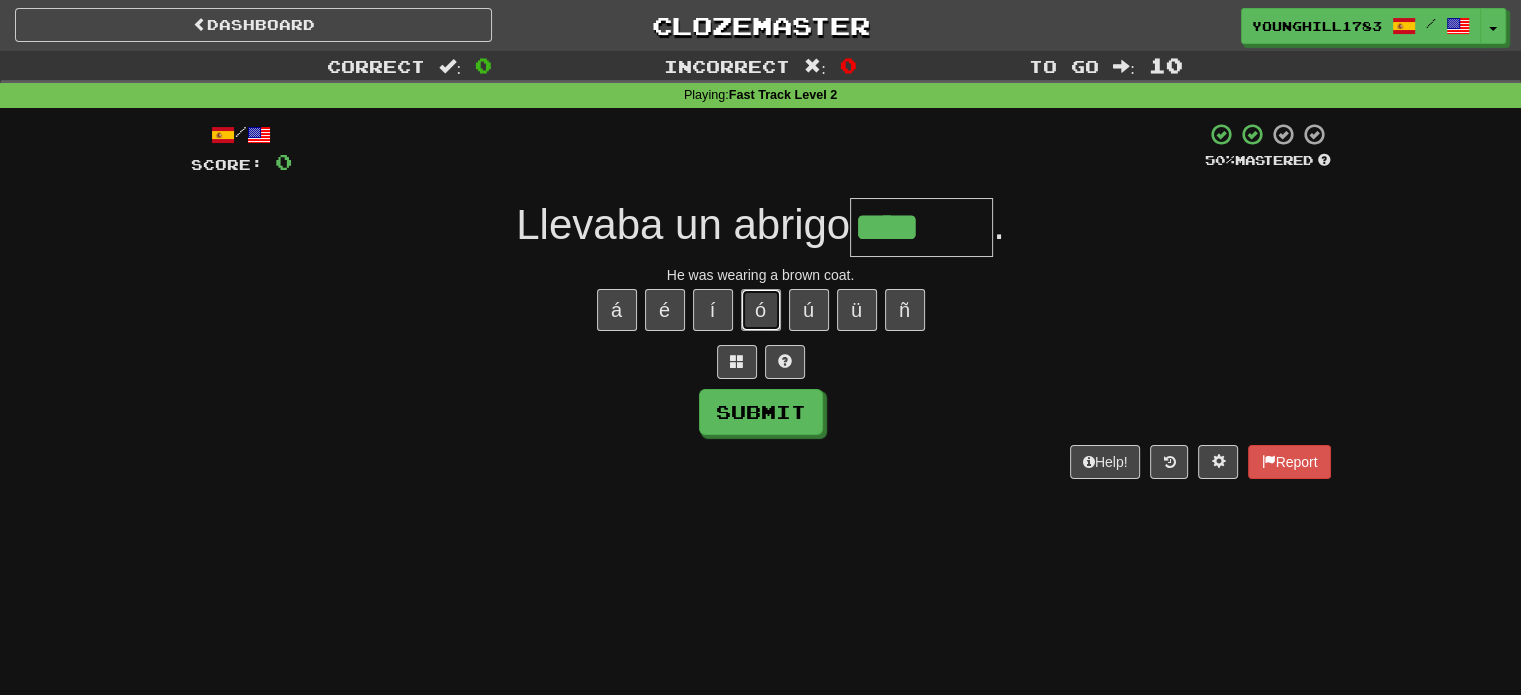 click on "ó" at bounding box center [761, 310] 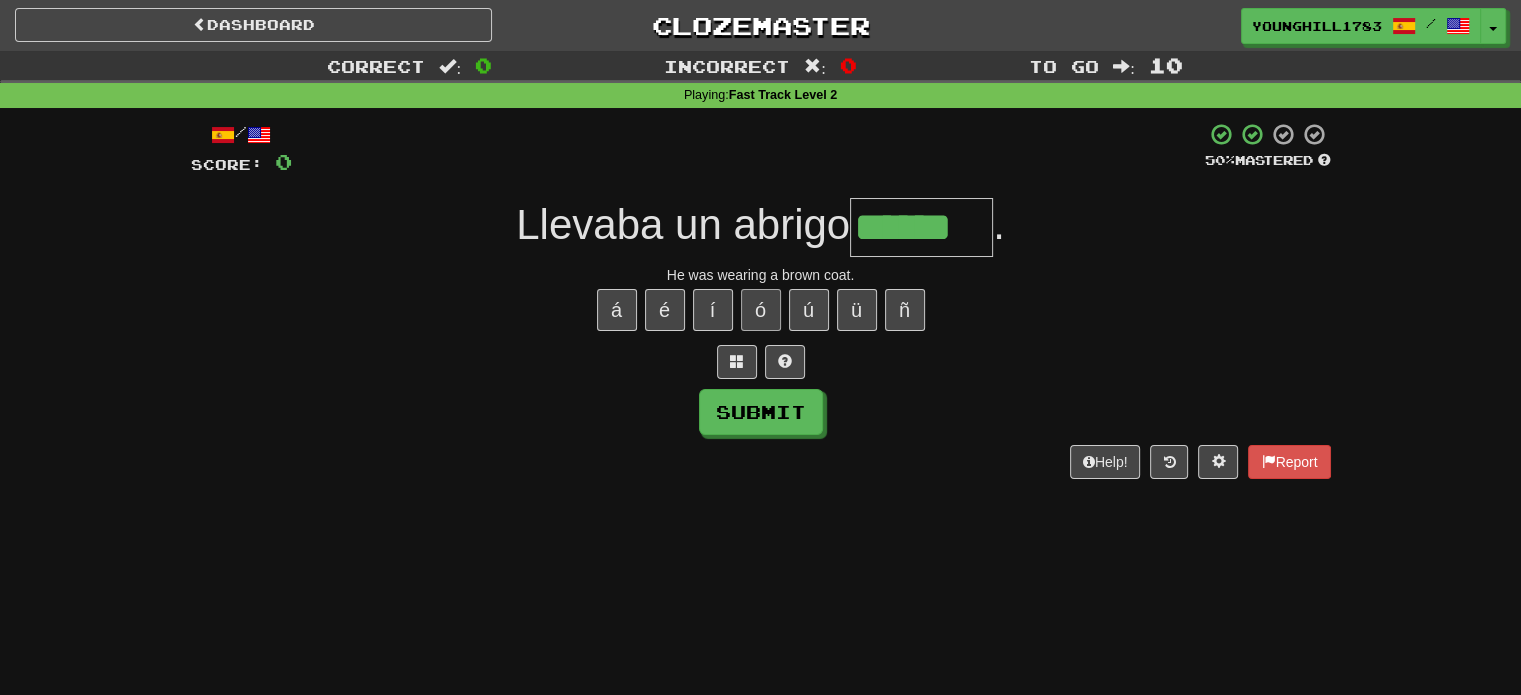 type on "******" 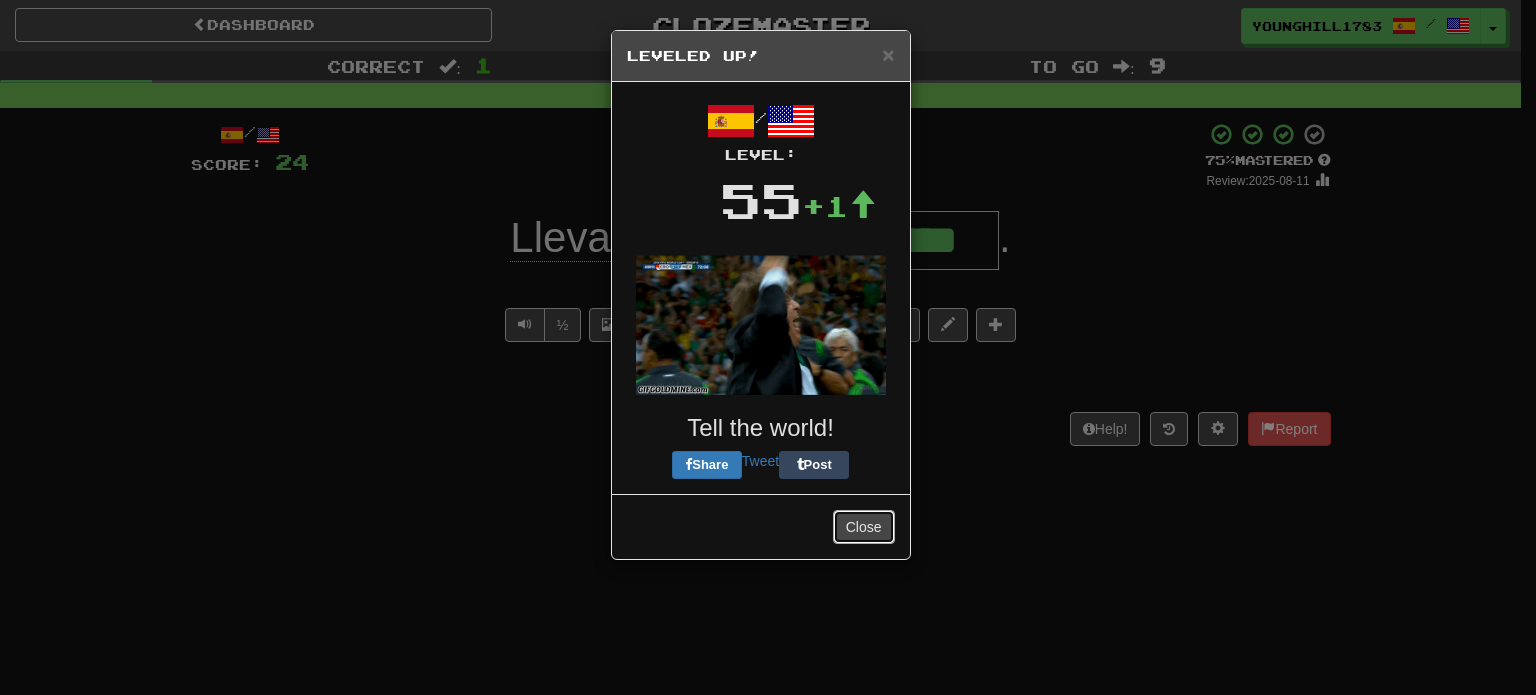 click on "Close" at bounding box center (864, 527) 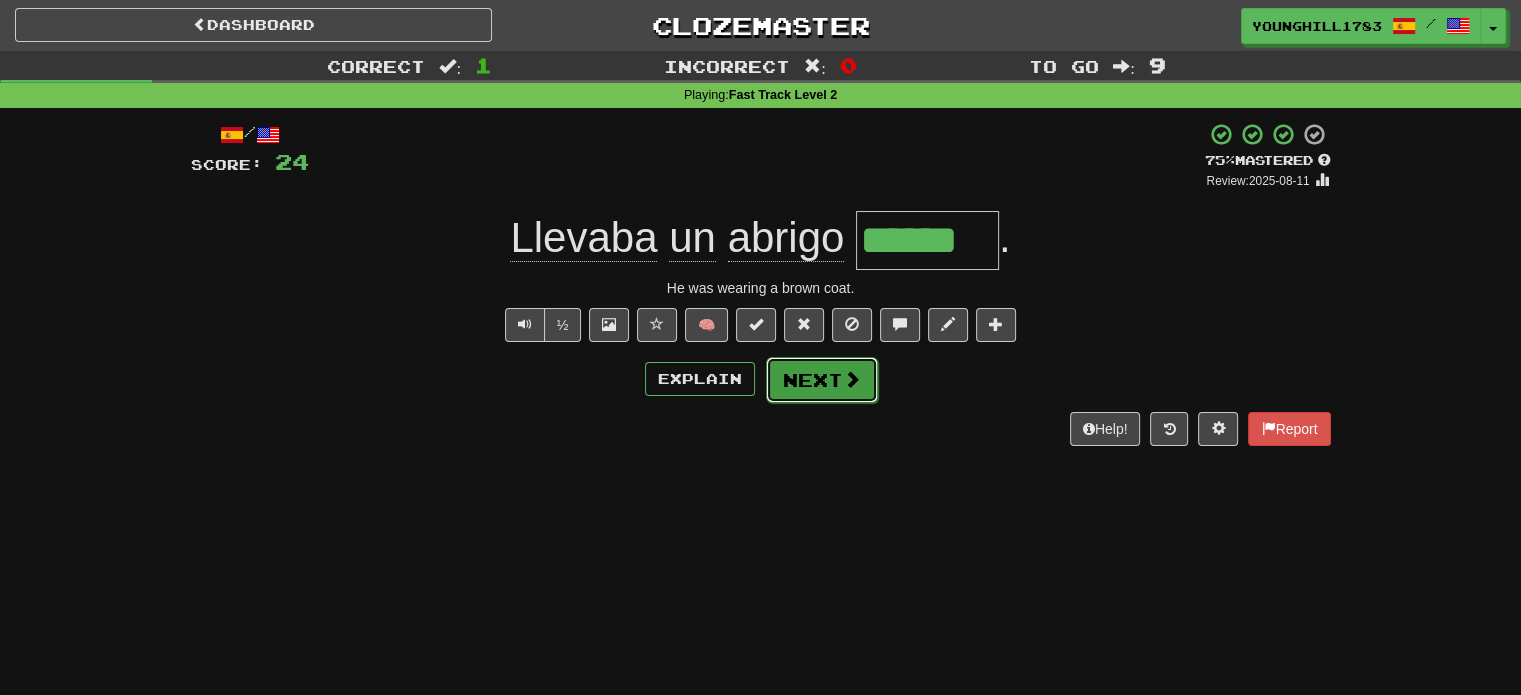 click on "Next" at bounding box center (822, 380) 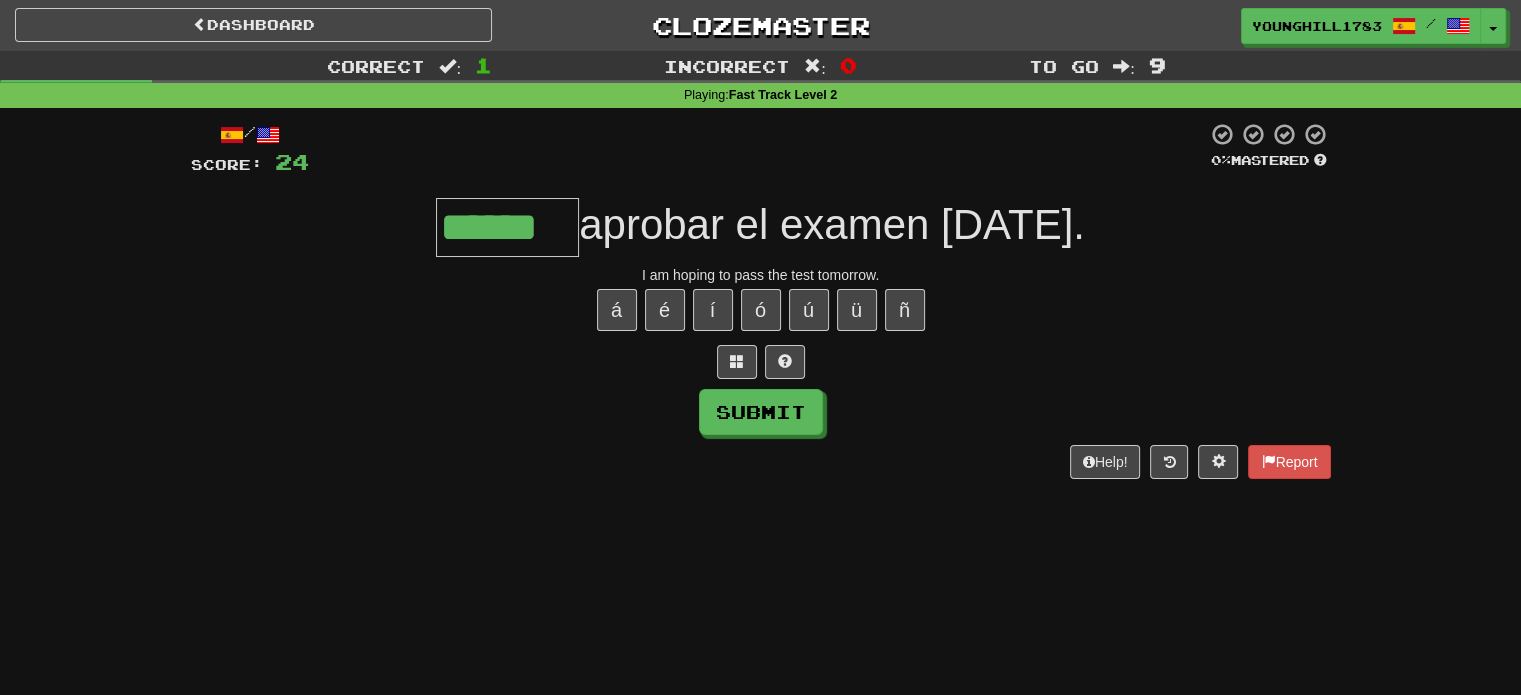type on "******" 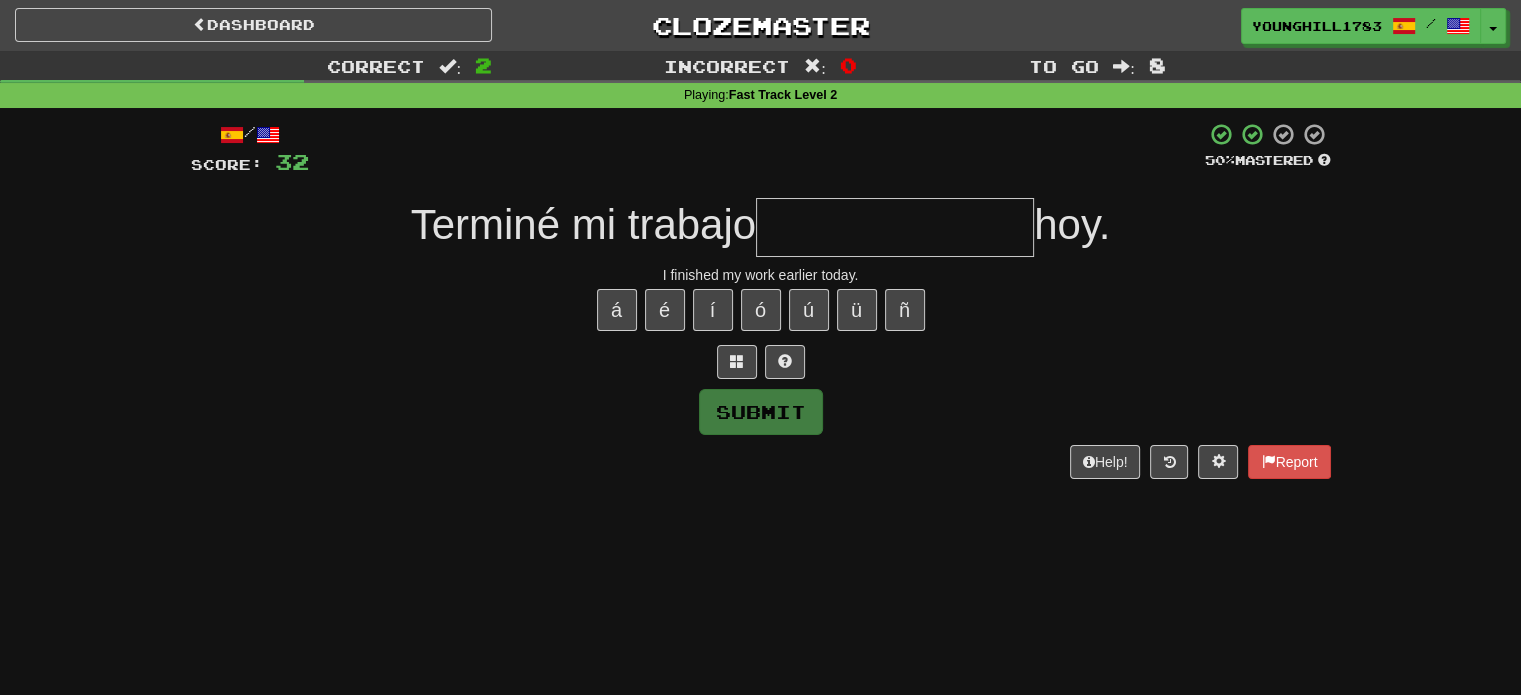 type on "*" 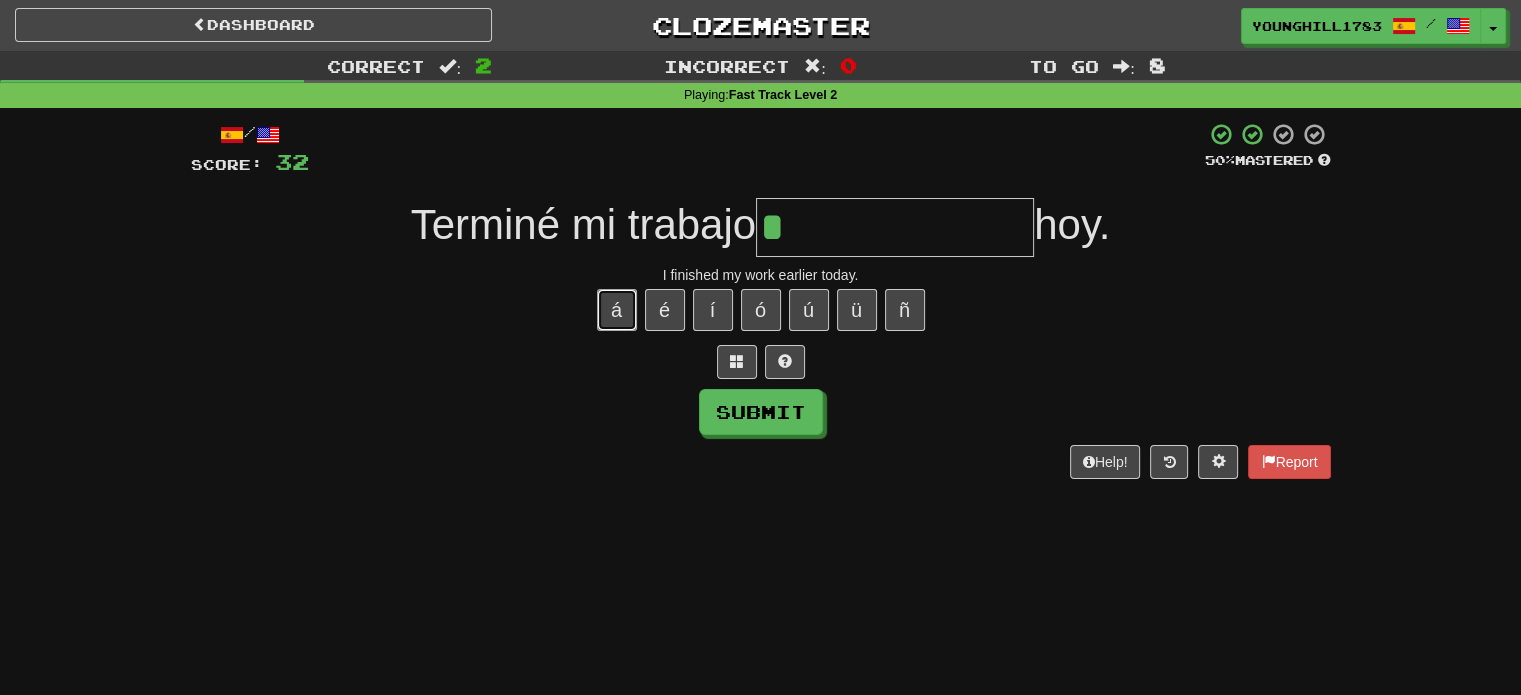 click on "á" at bounding box center (617, 310) 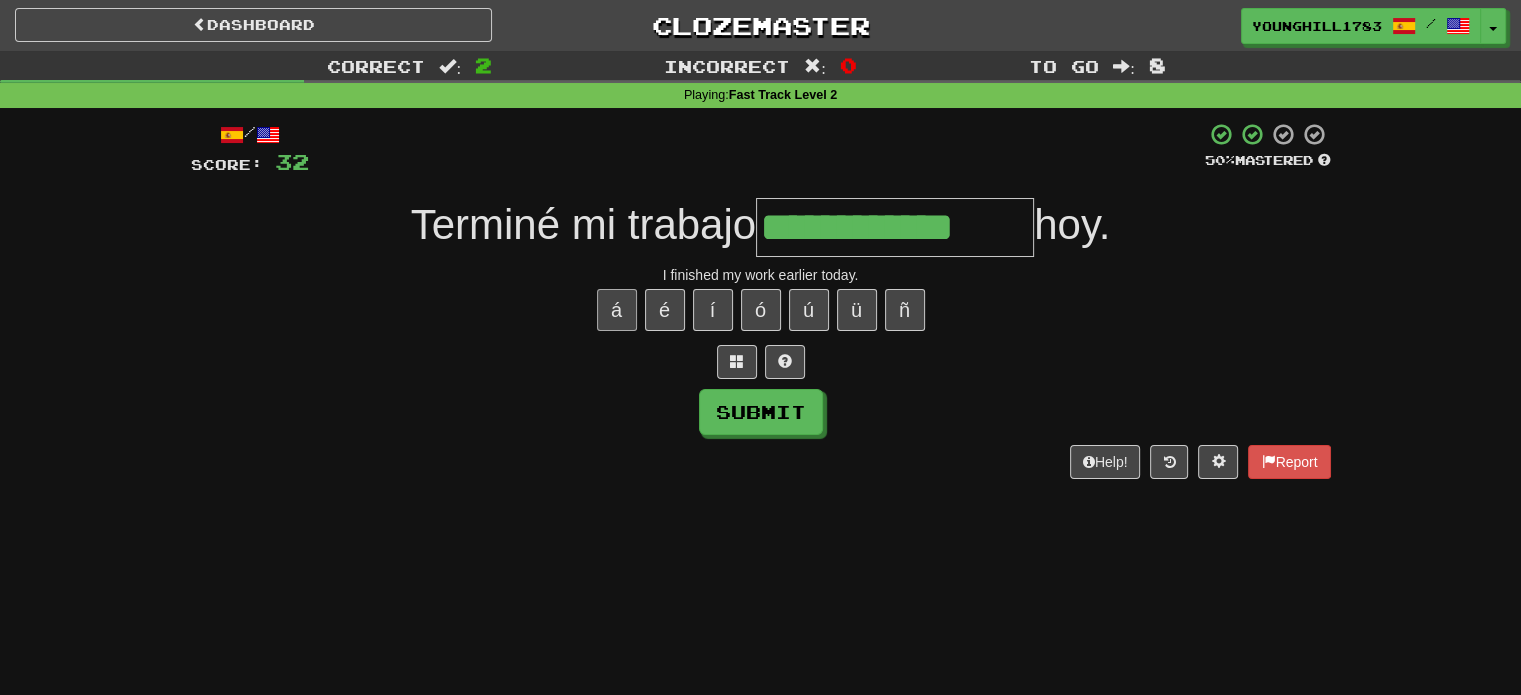 type on "**********" 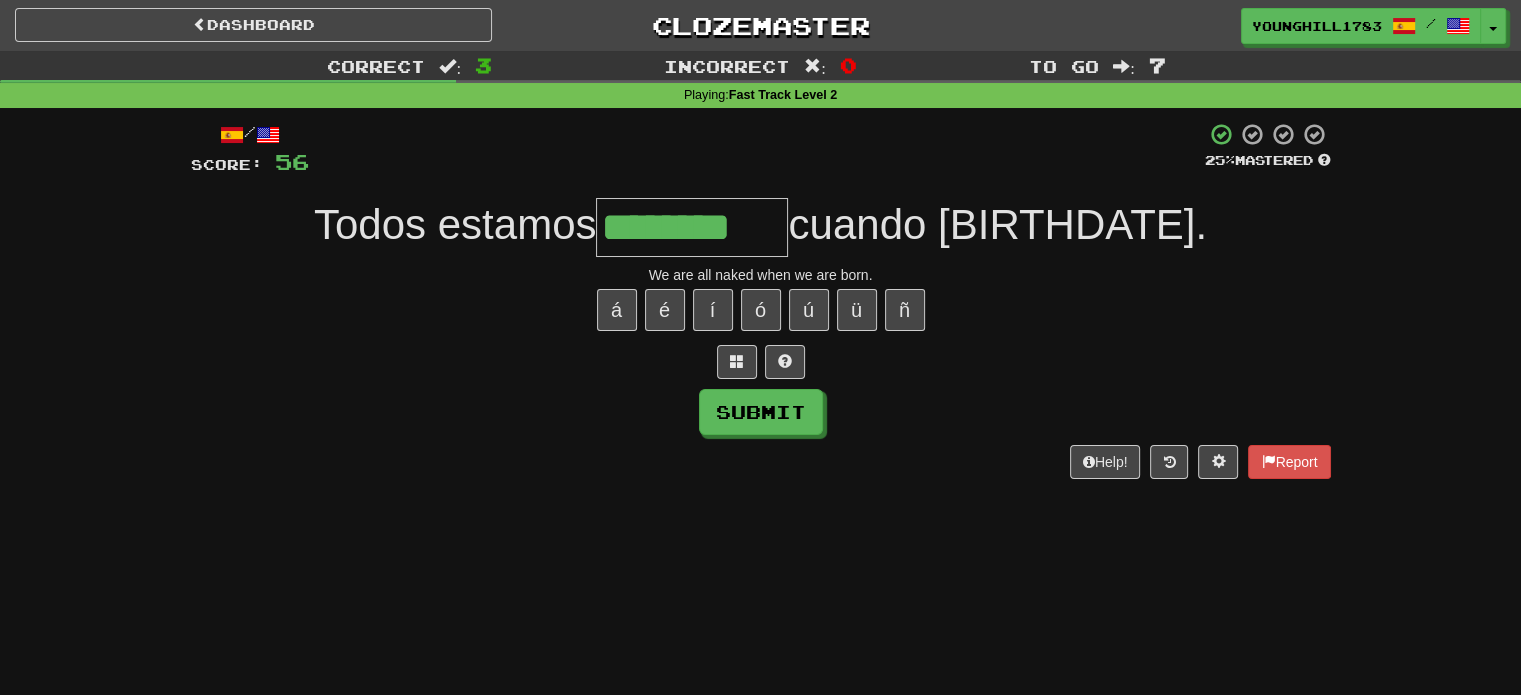 type on "********" 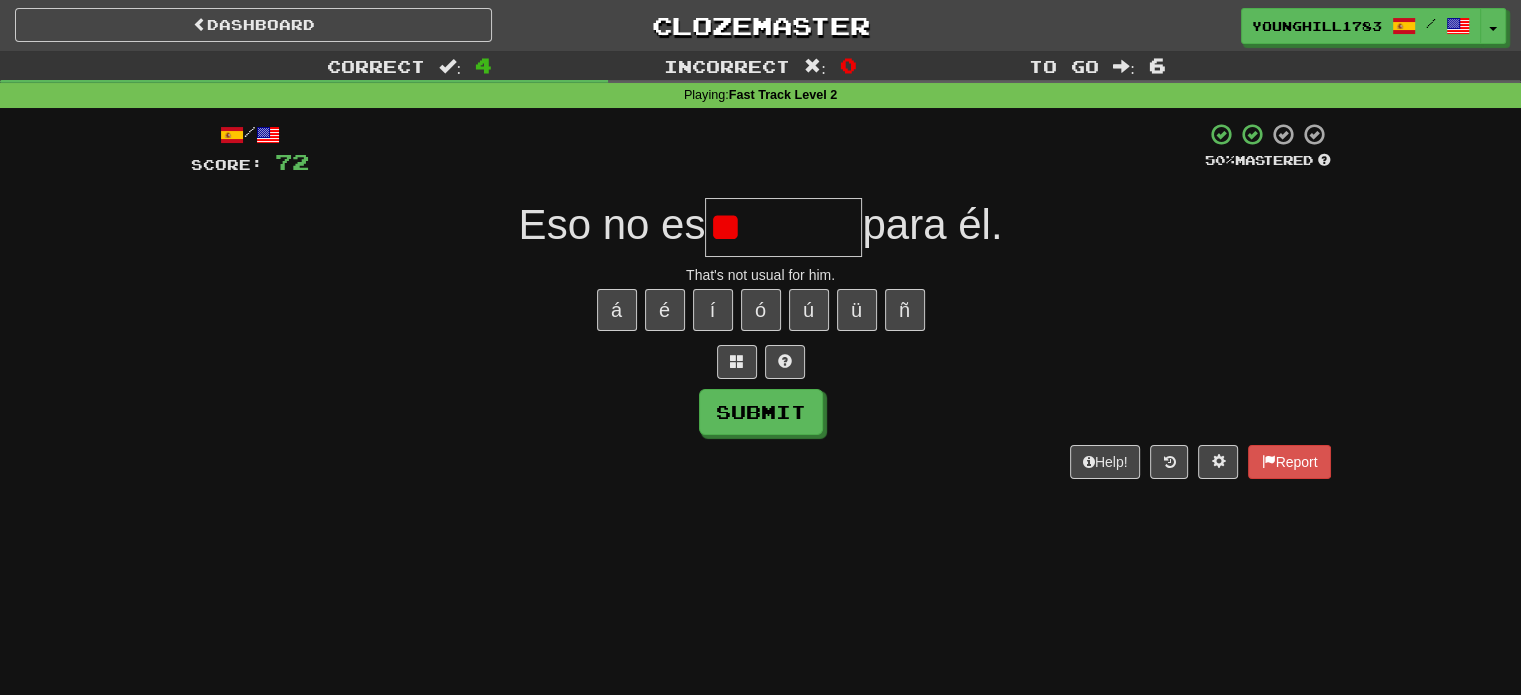 type on "*" 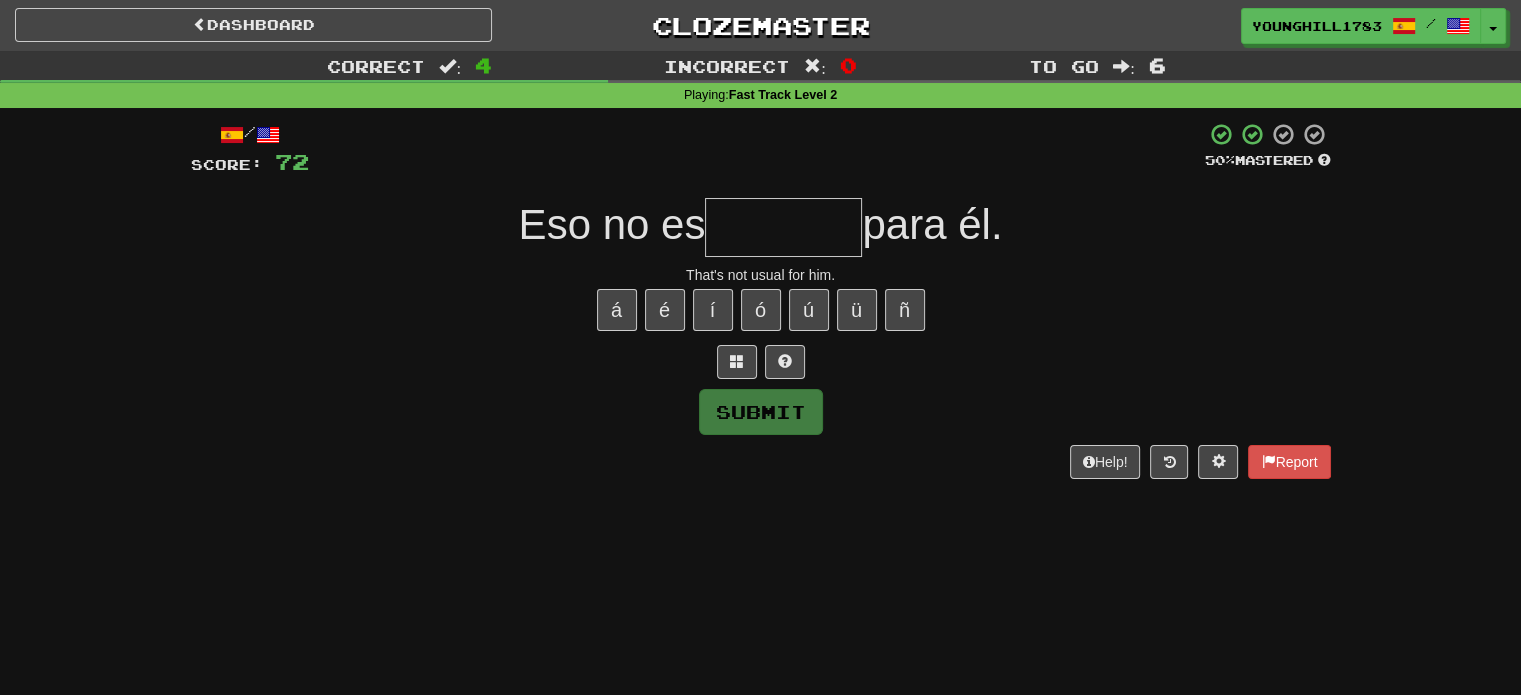 type on "*" 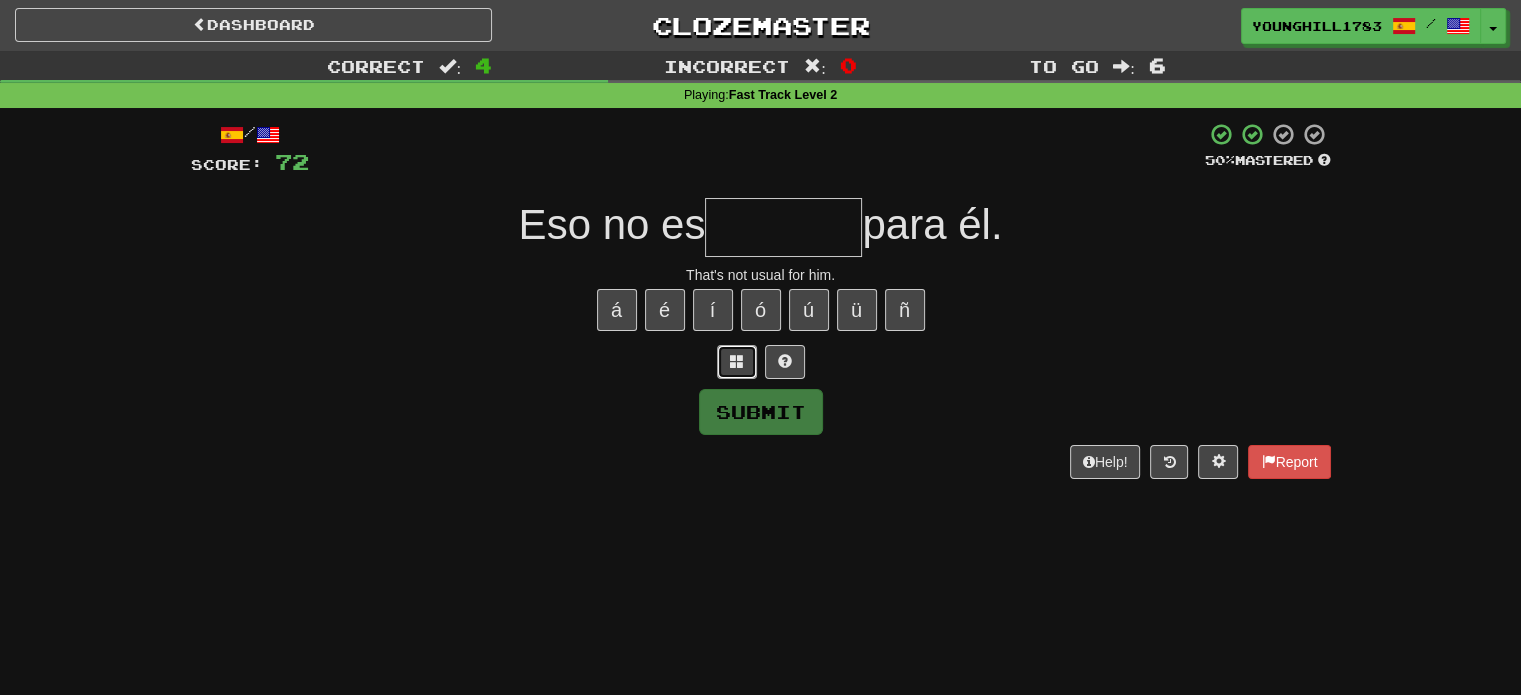 click at bounding box center (737, 361) 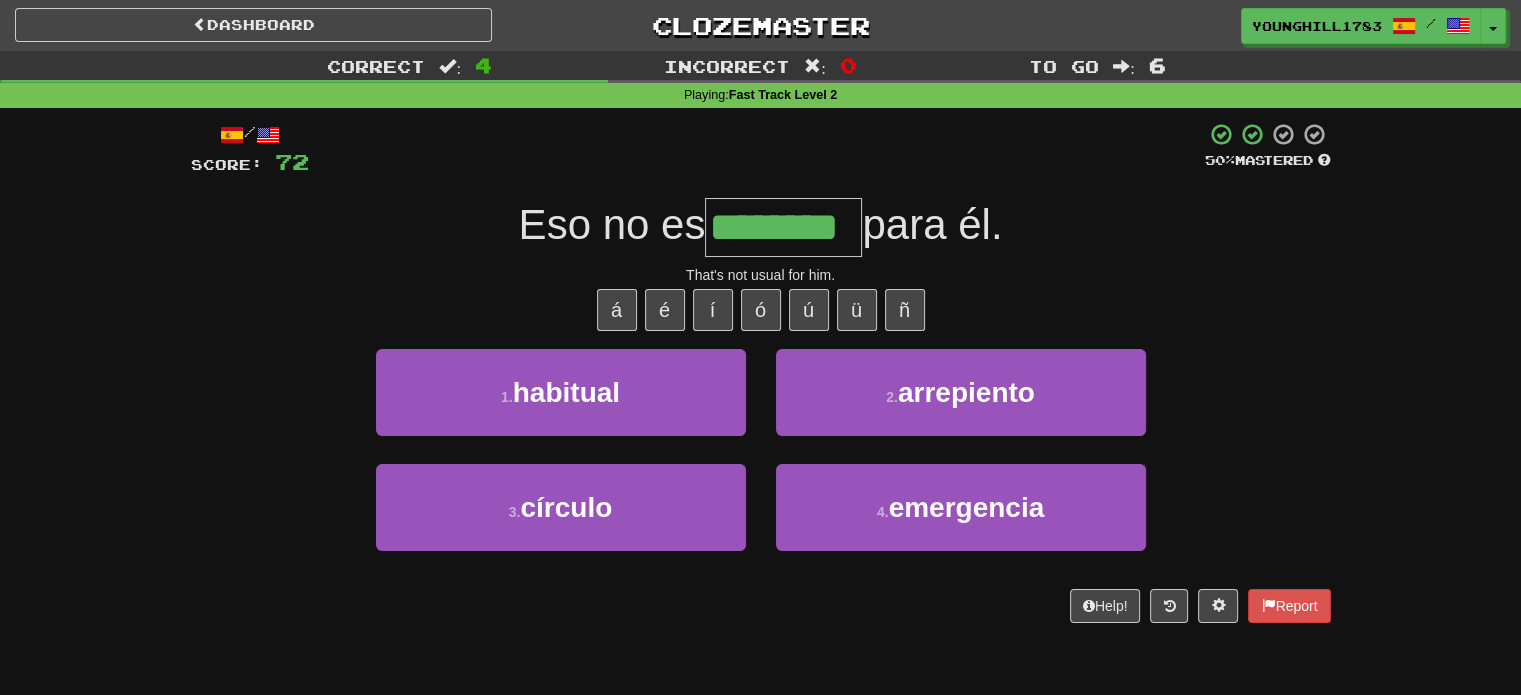 type on "********" 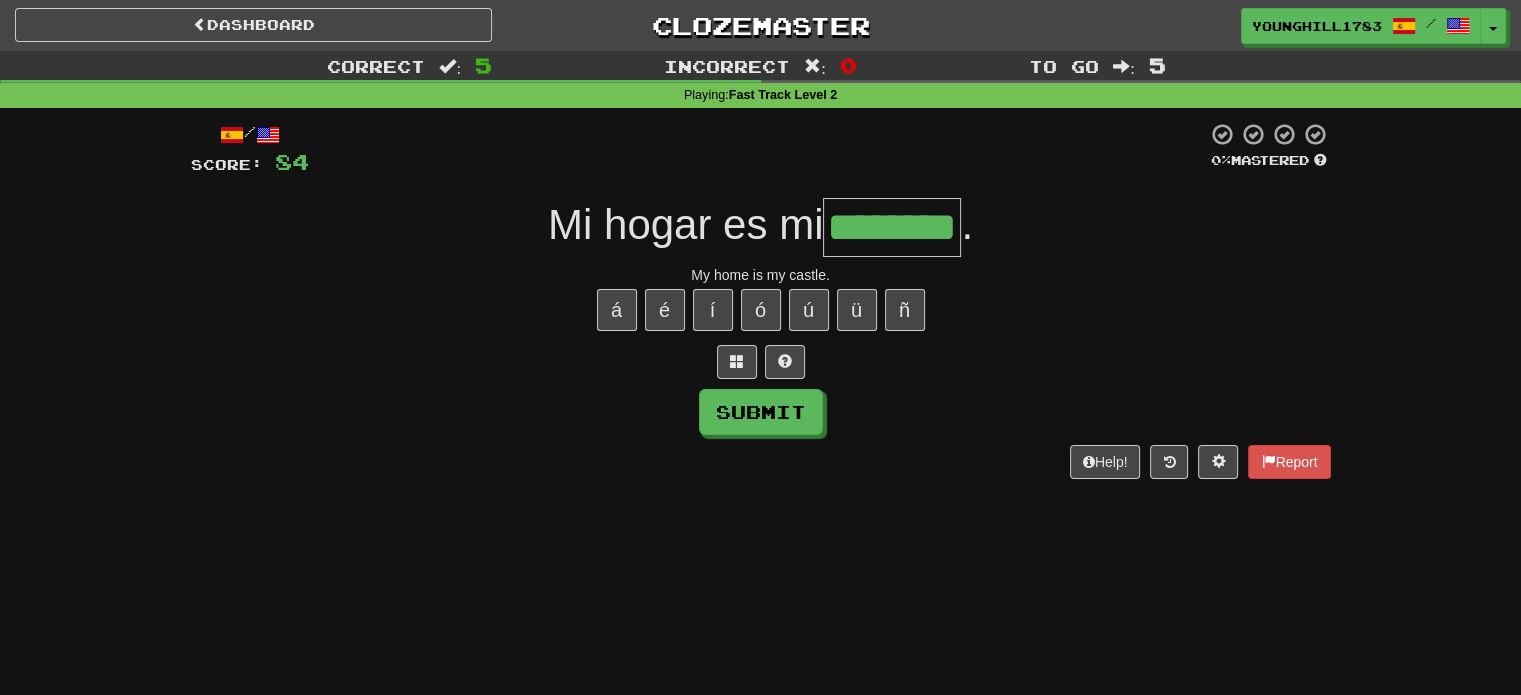 type on "********" 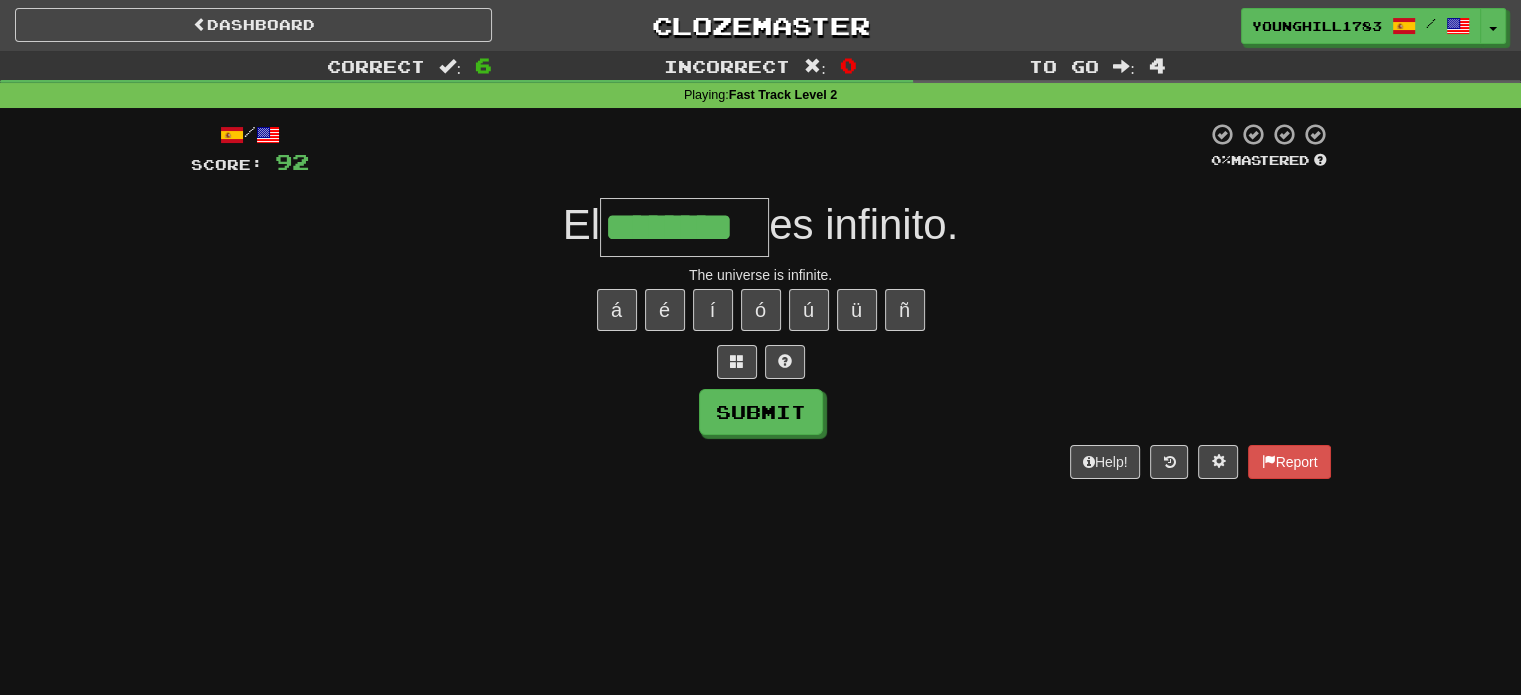 type on "********" 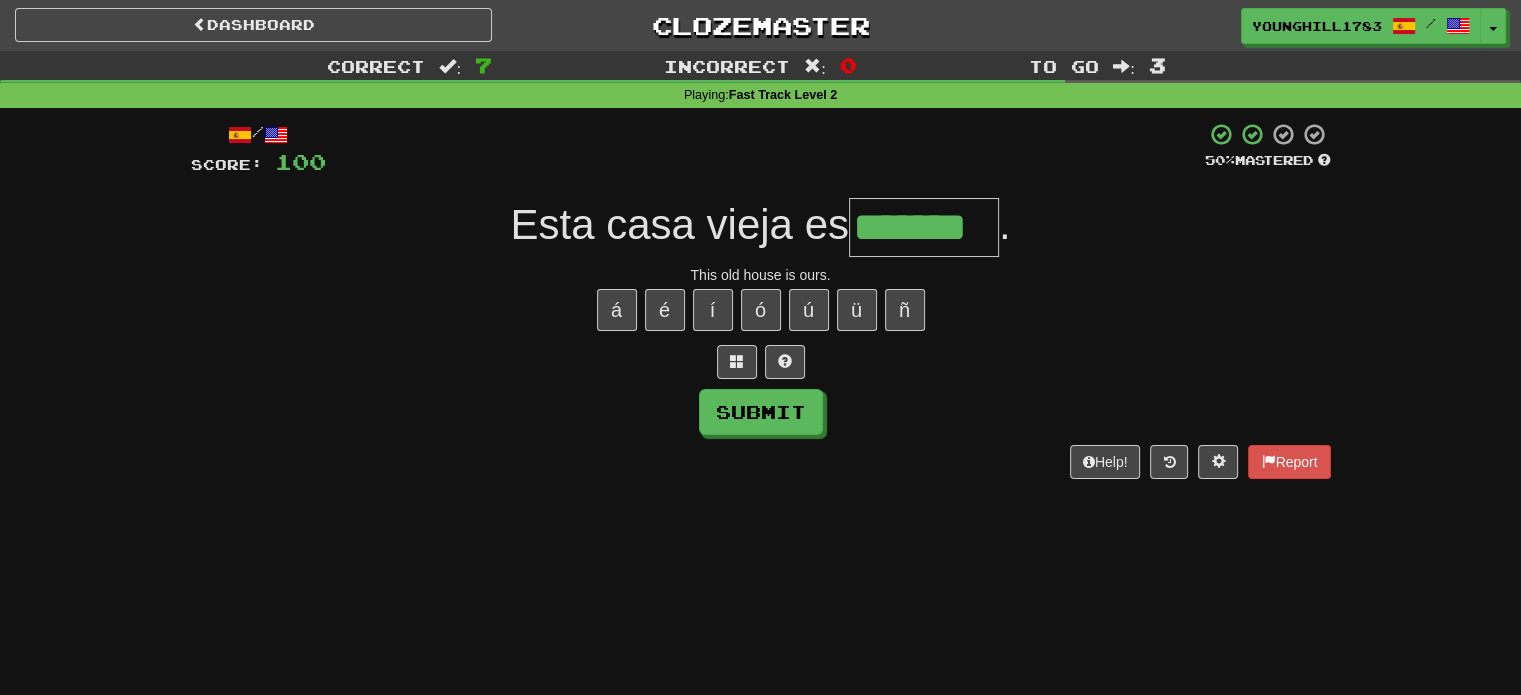 type on "*******" 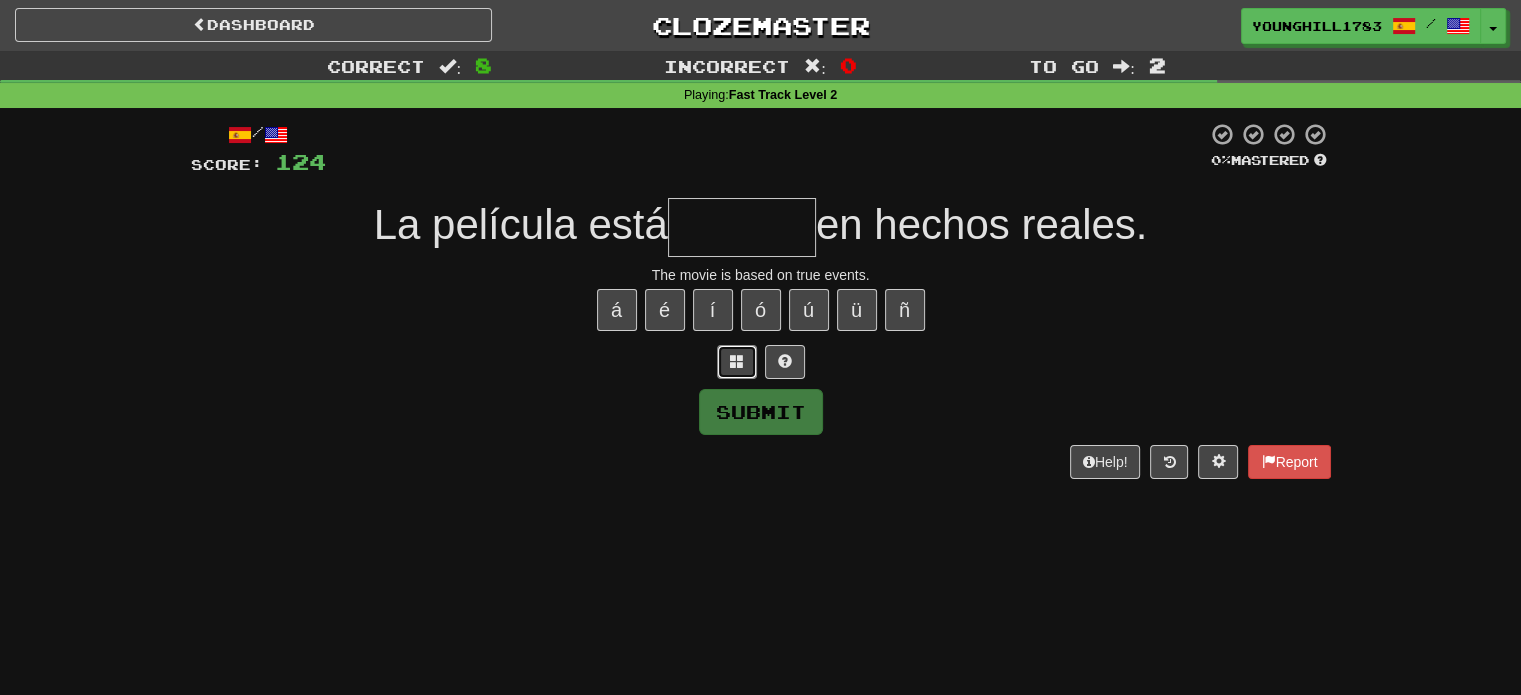 click at bounding box center (737, 361) 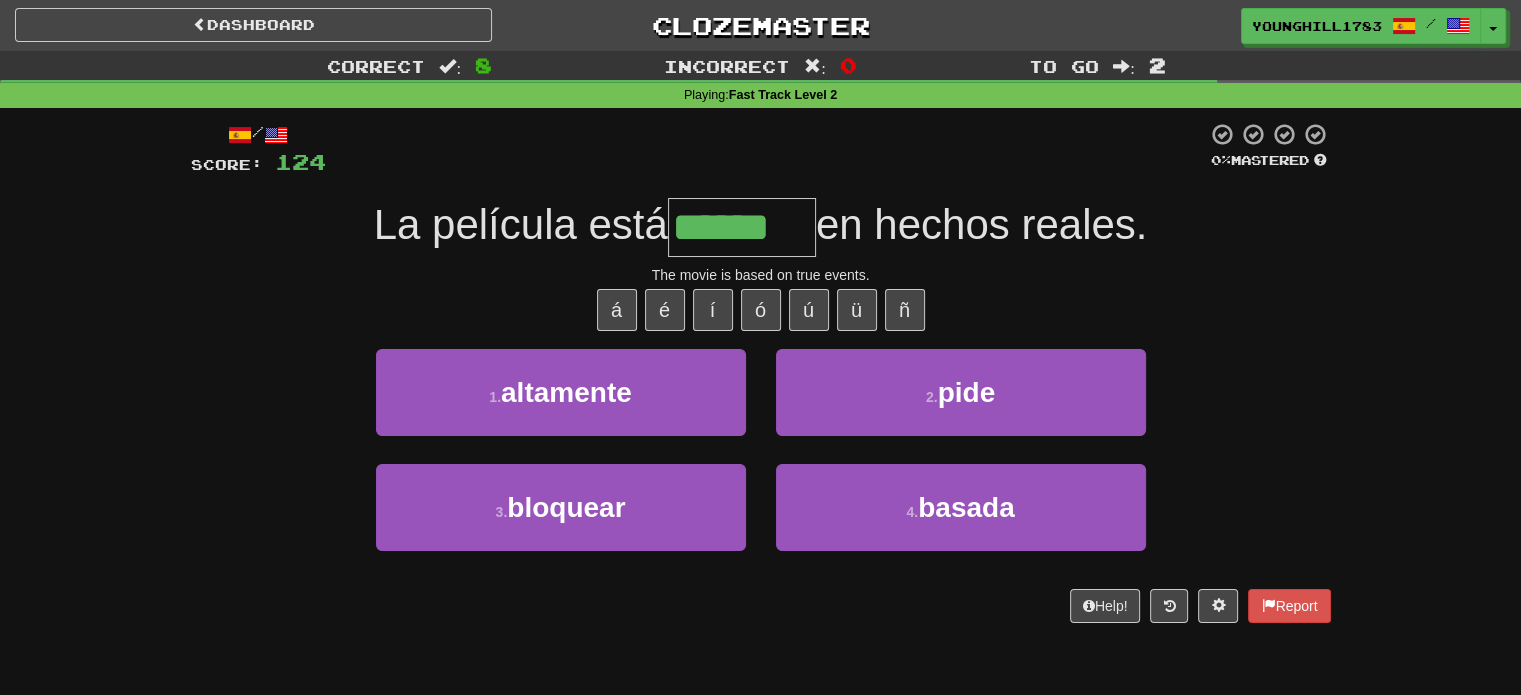 type on "******" 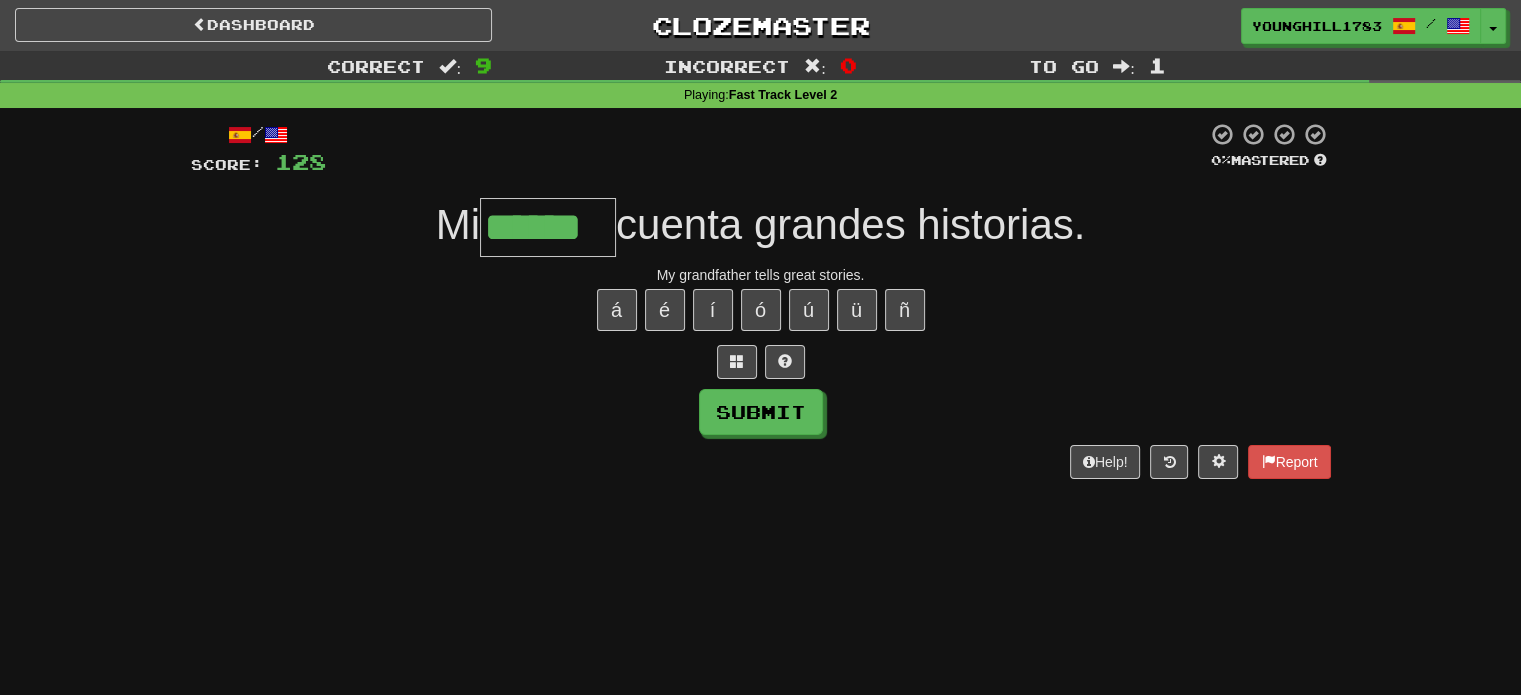 type on "******" 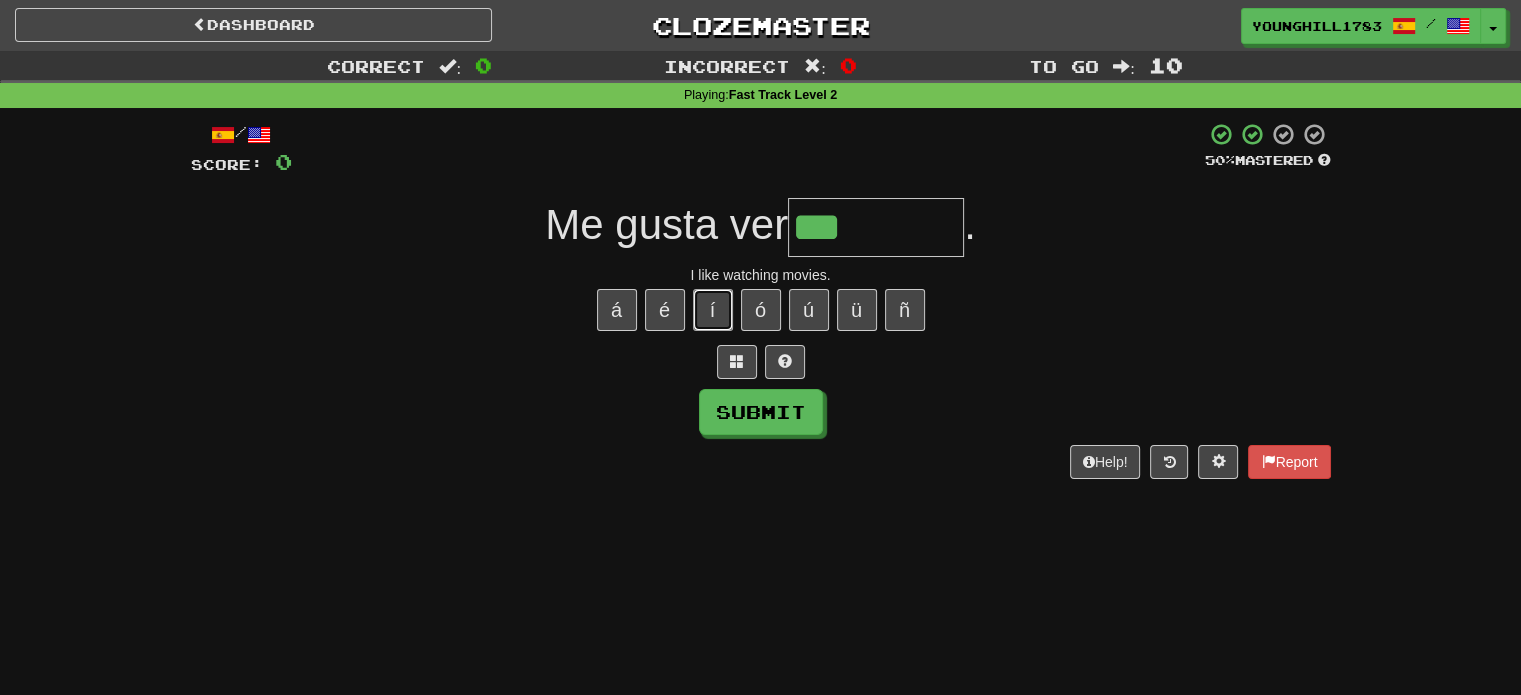 click on "í" at bounding box center [713, 310] 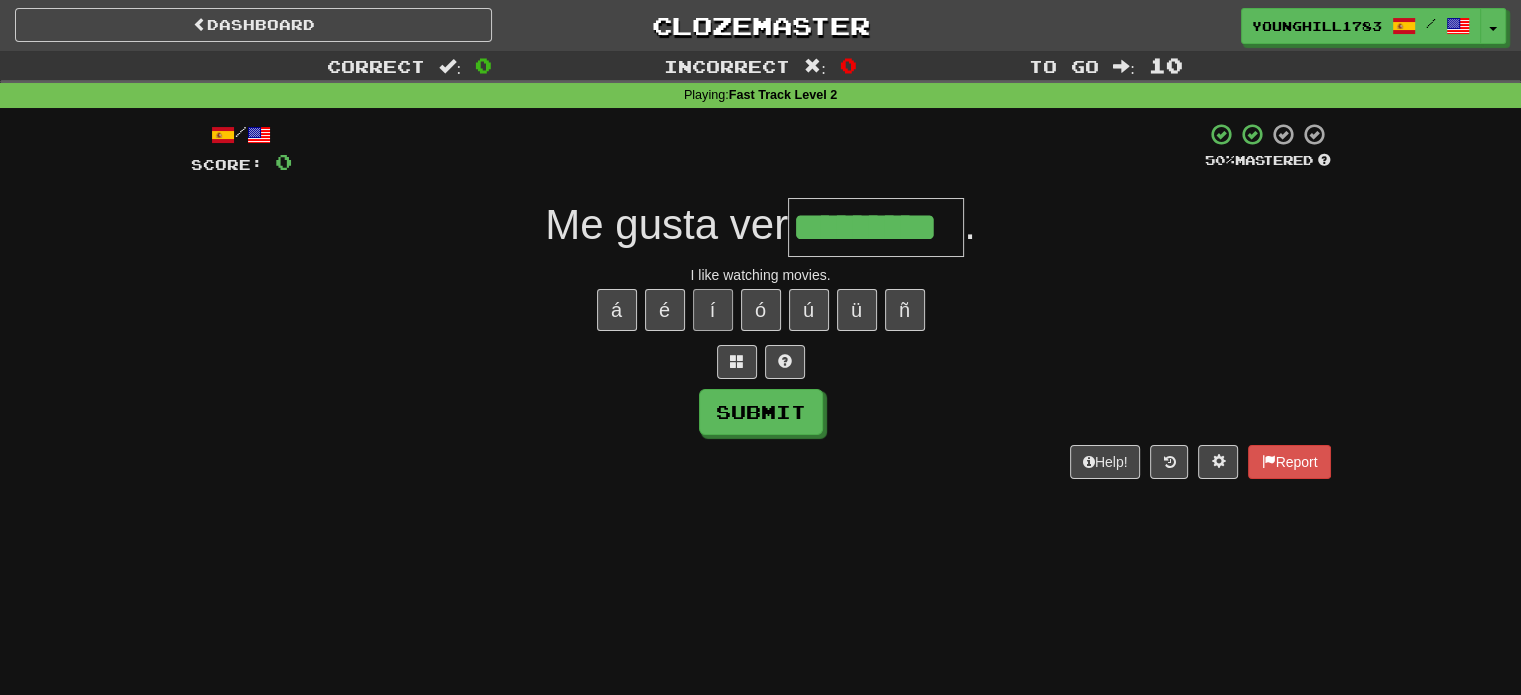 type on "*********" 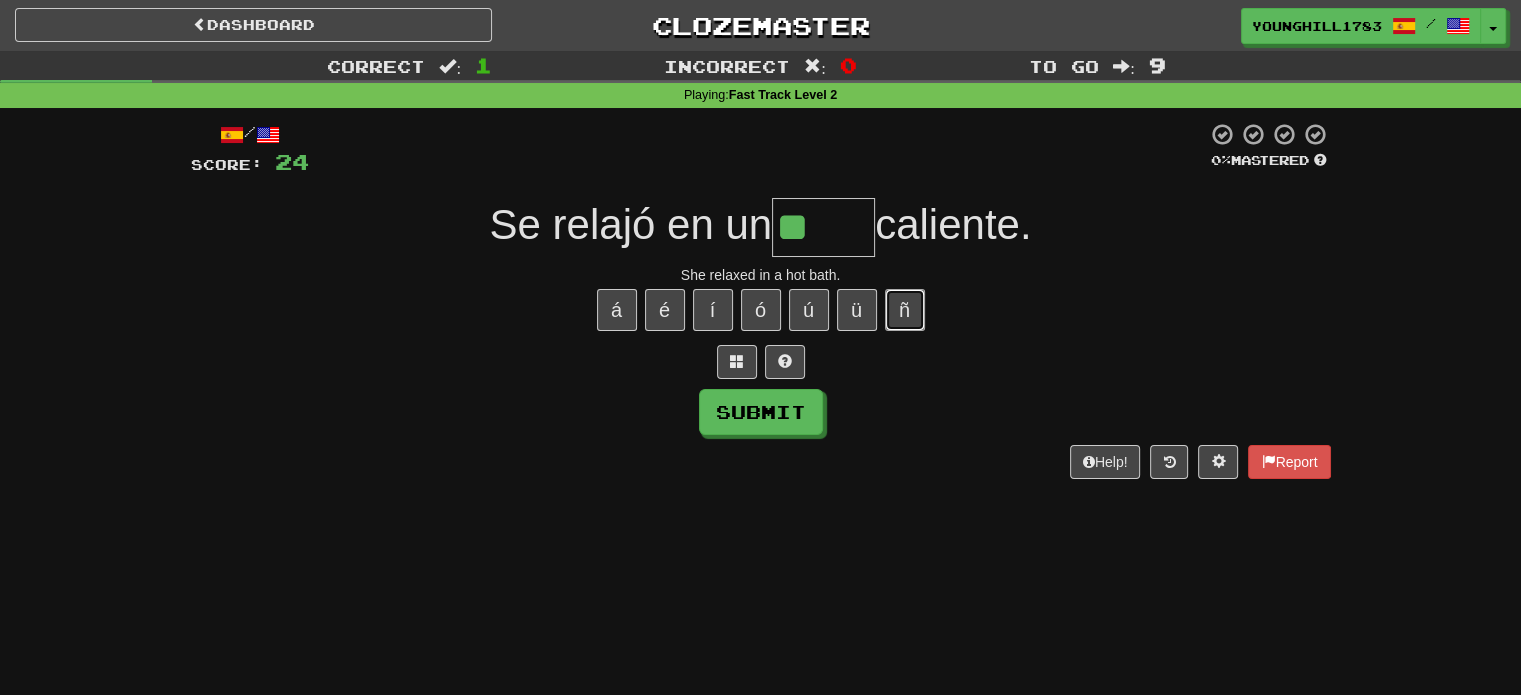 click on "ñ" at bounding box center (905, 310) 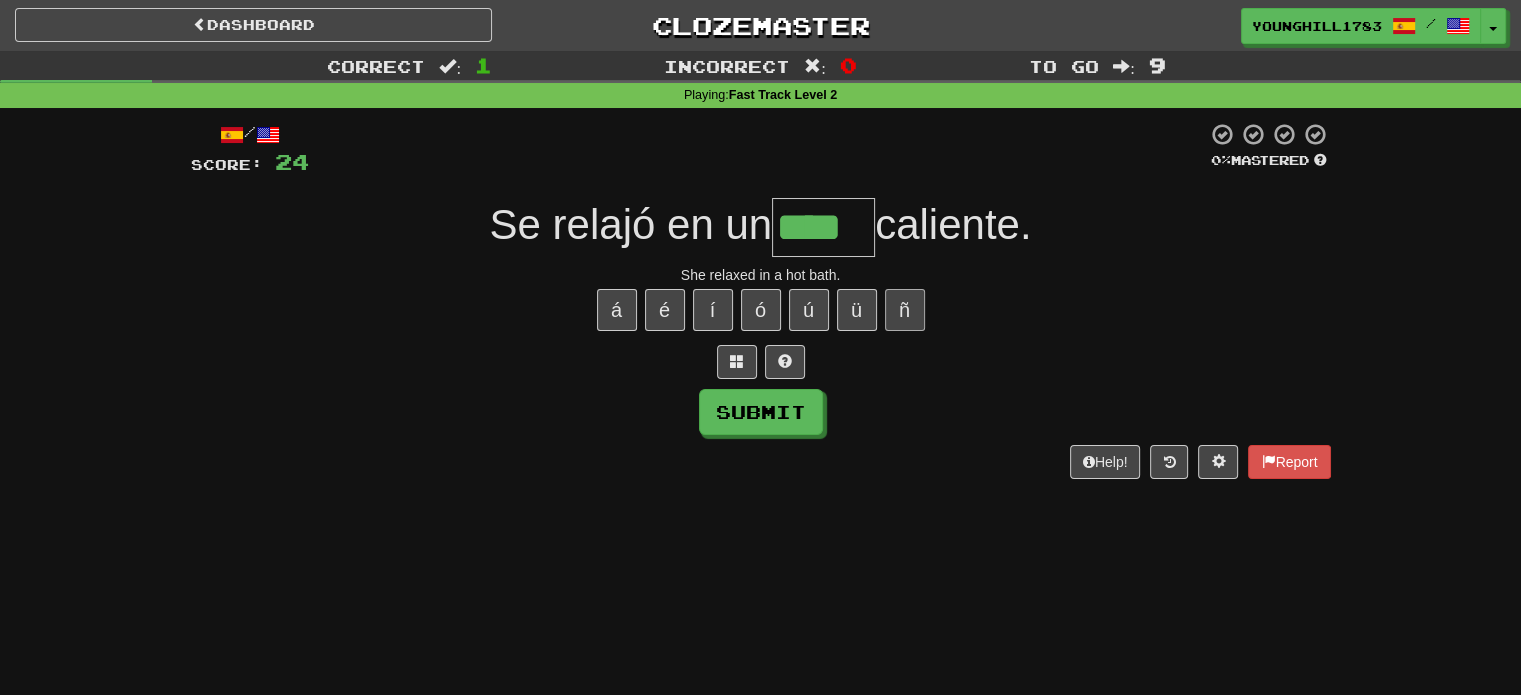 type on "****" 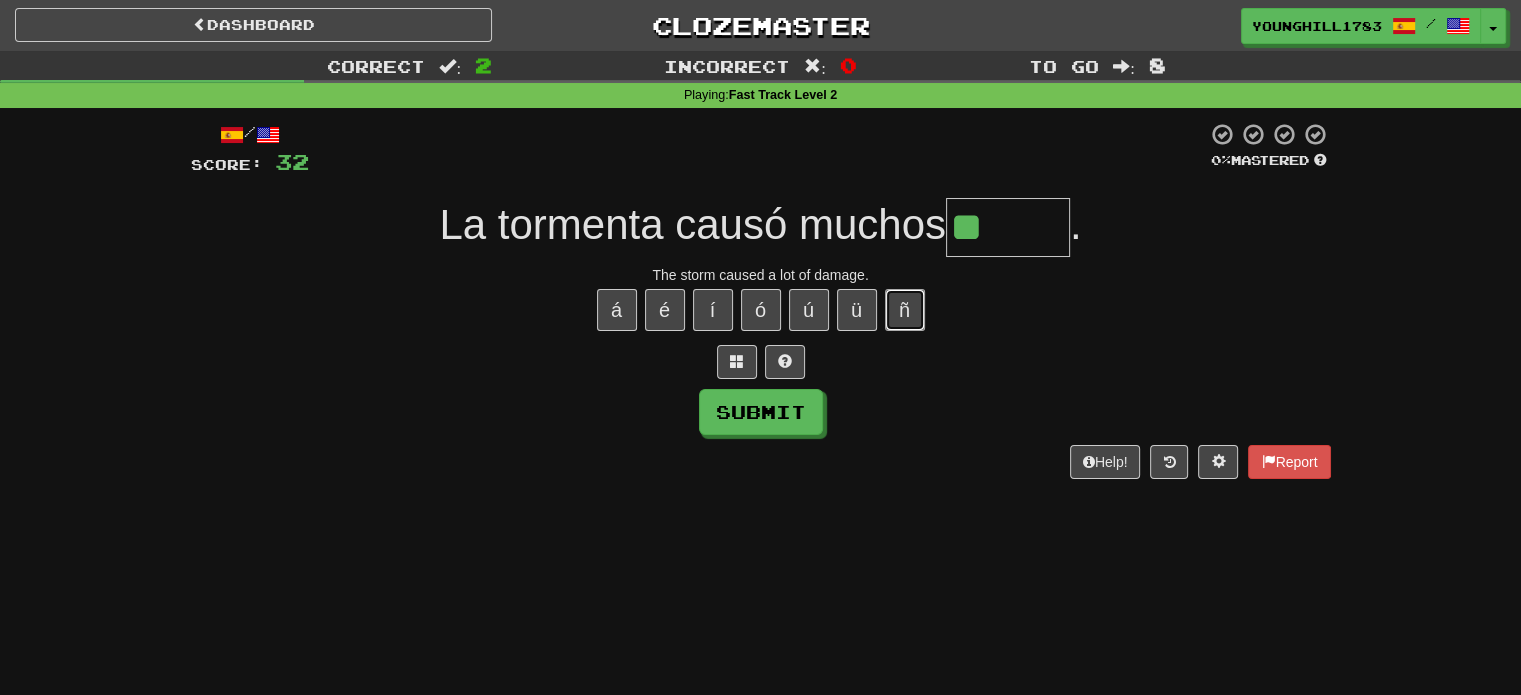 click on "ñ" at bounding box center (905, 310) 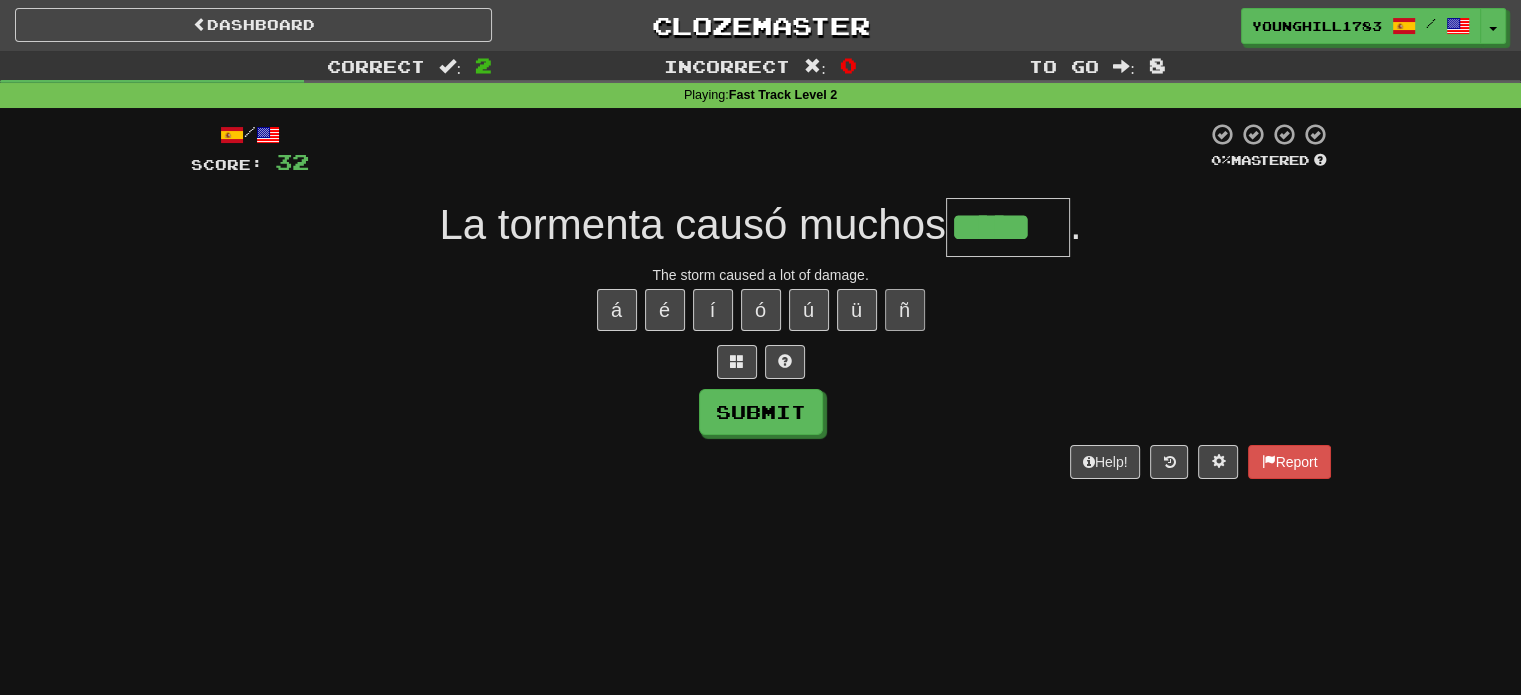 type on "*****" 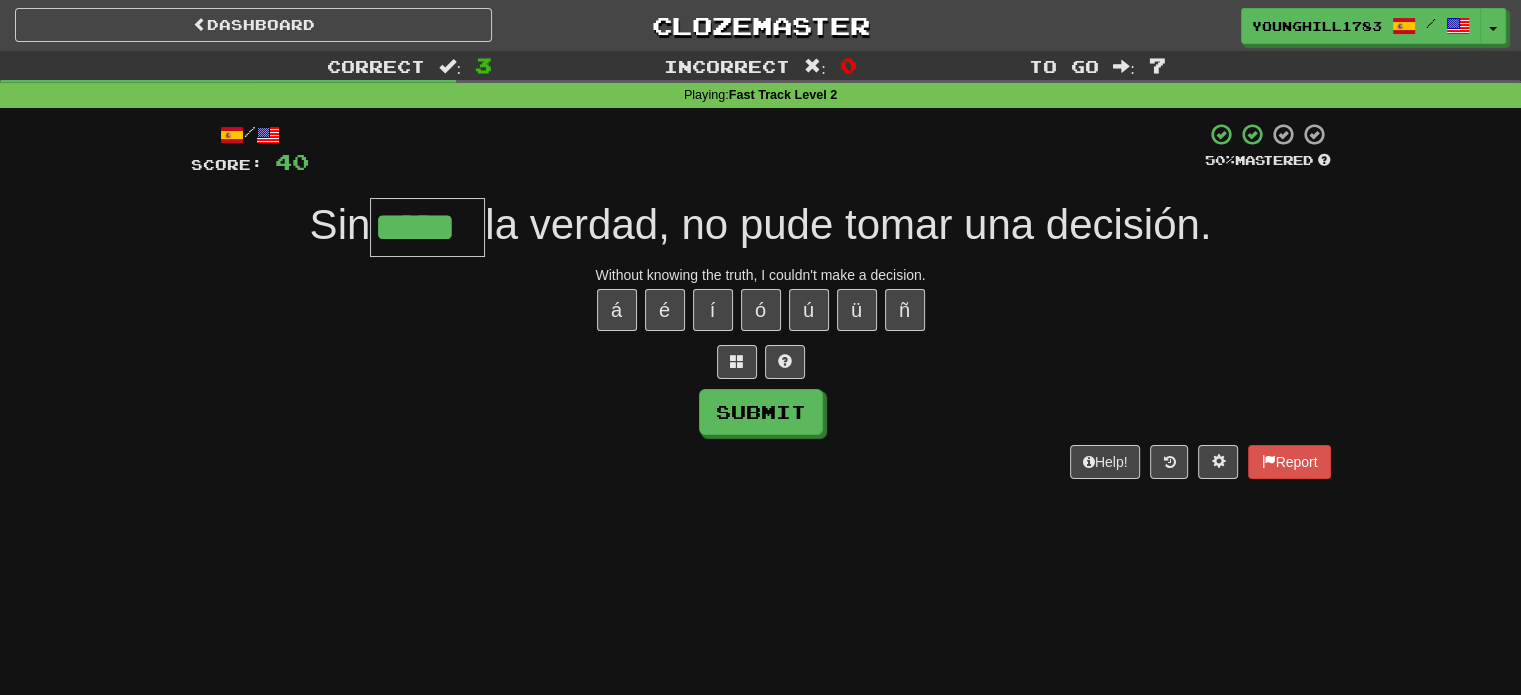 type on "*****" 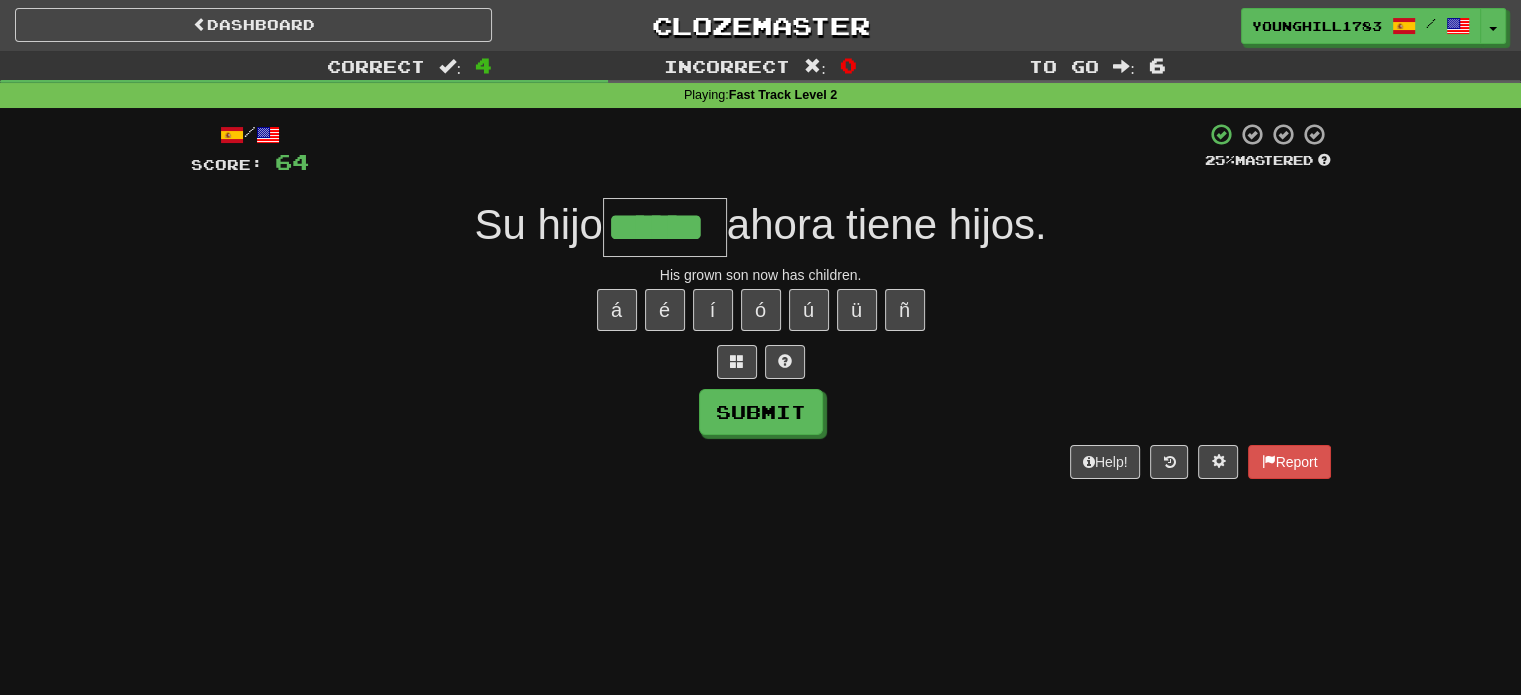 type on "******" 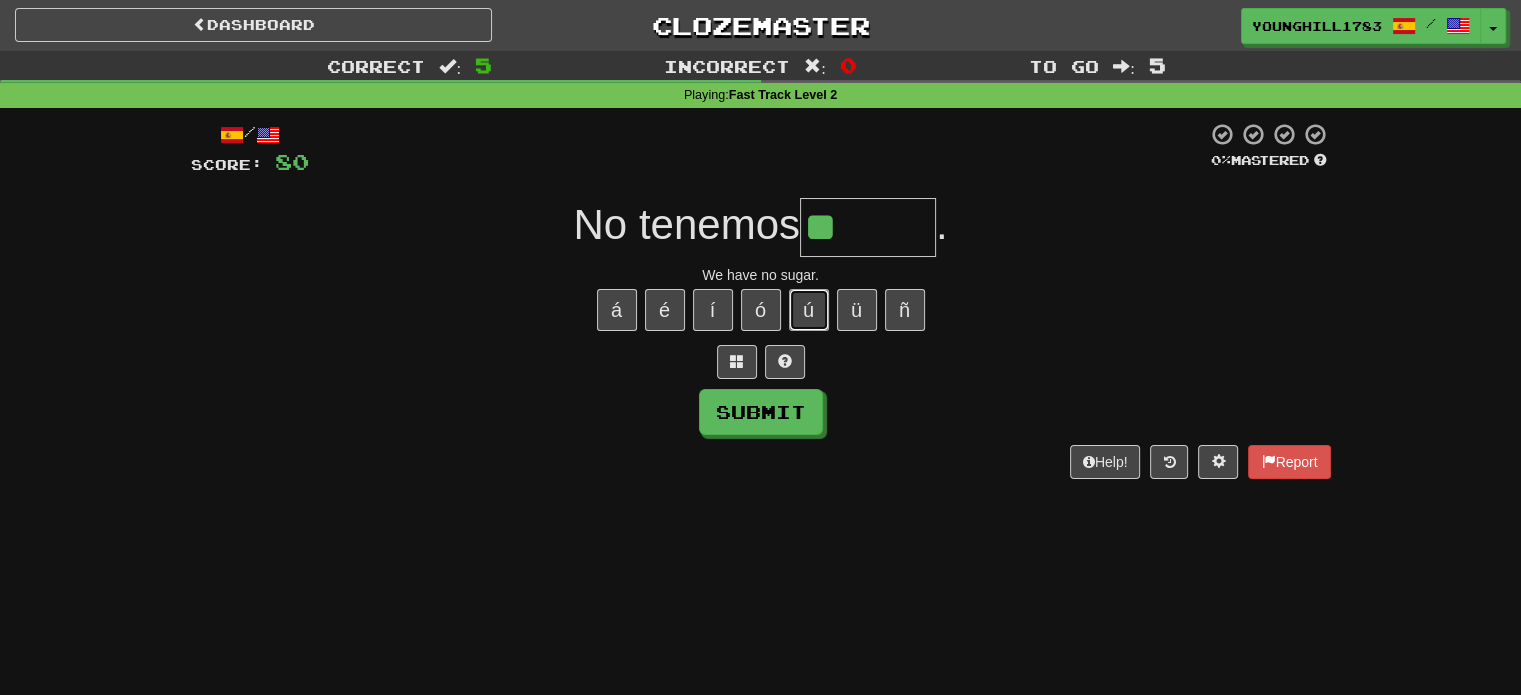 click on "ú" at bounding box center [809, 310] 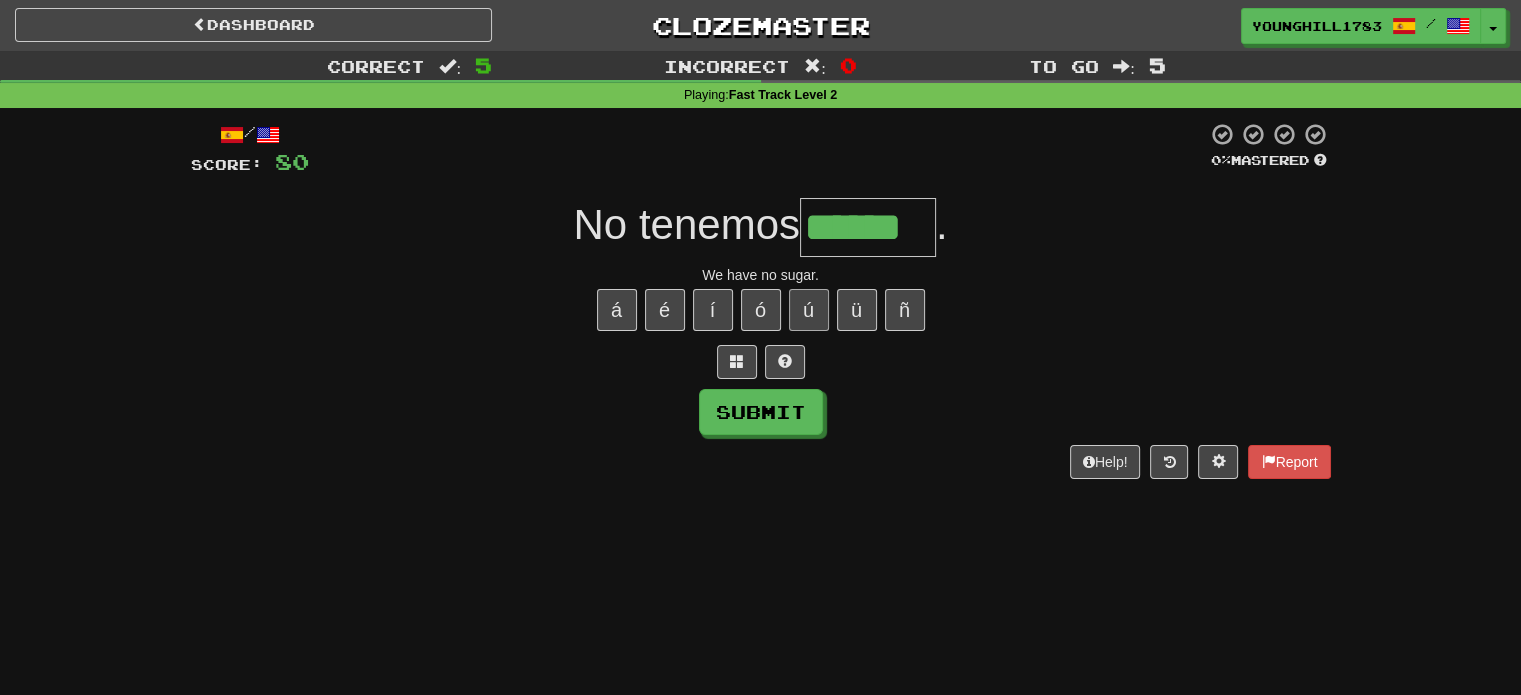 type on "******" 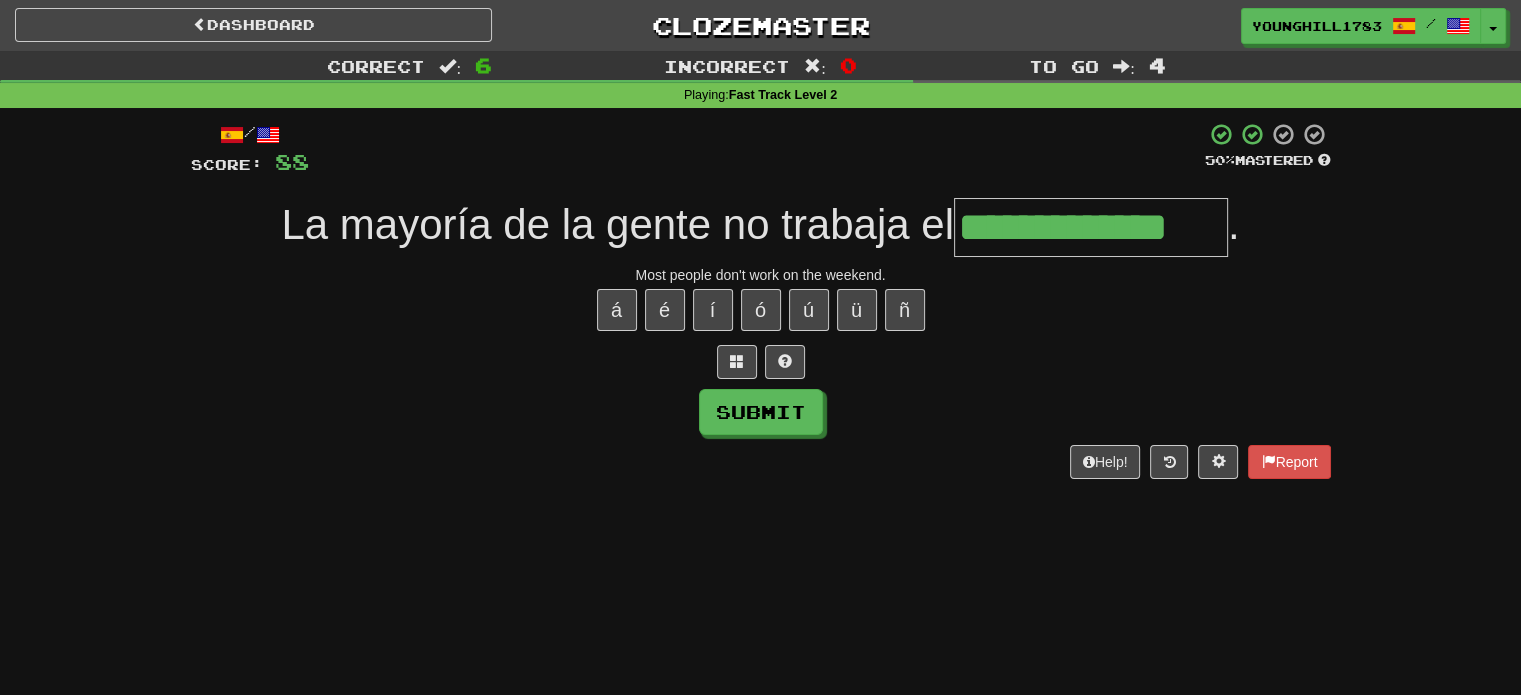 type on "**********" 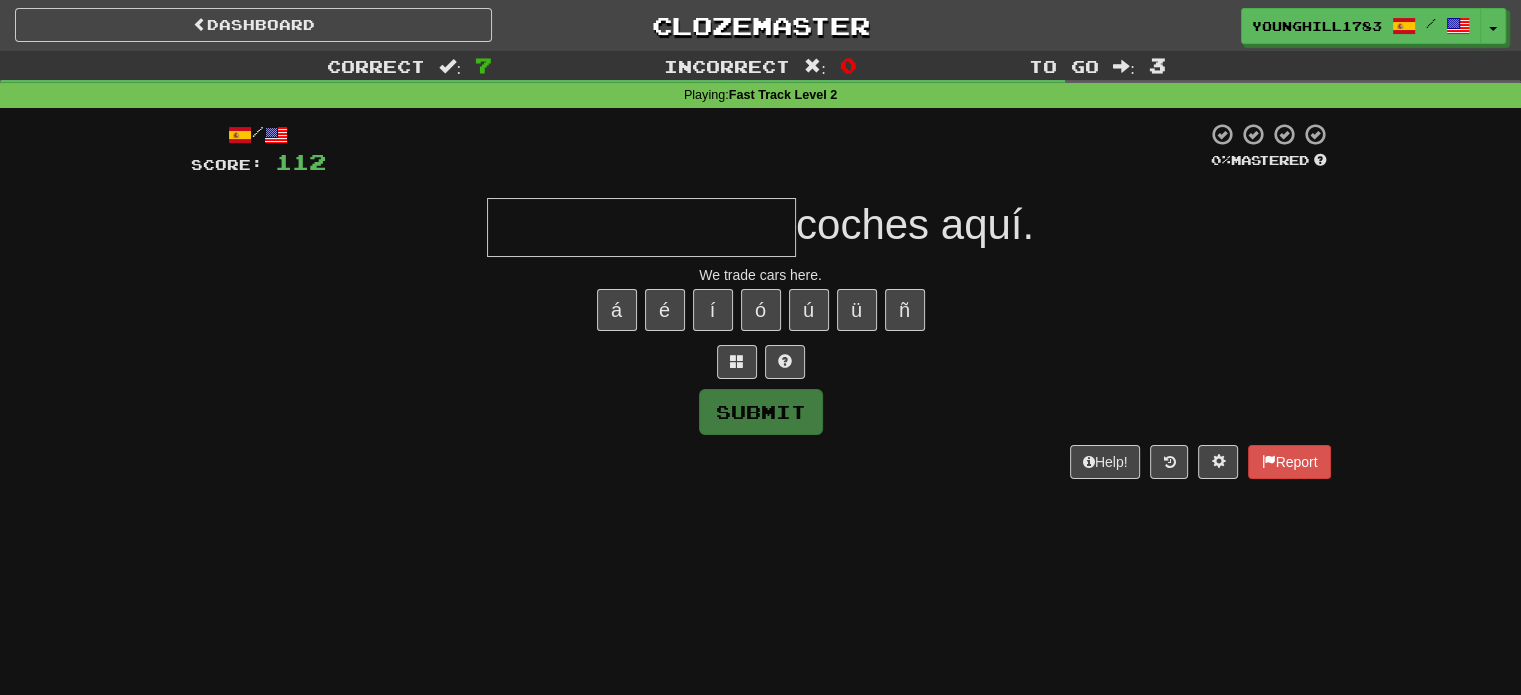 type on "*" 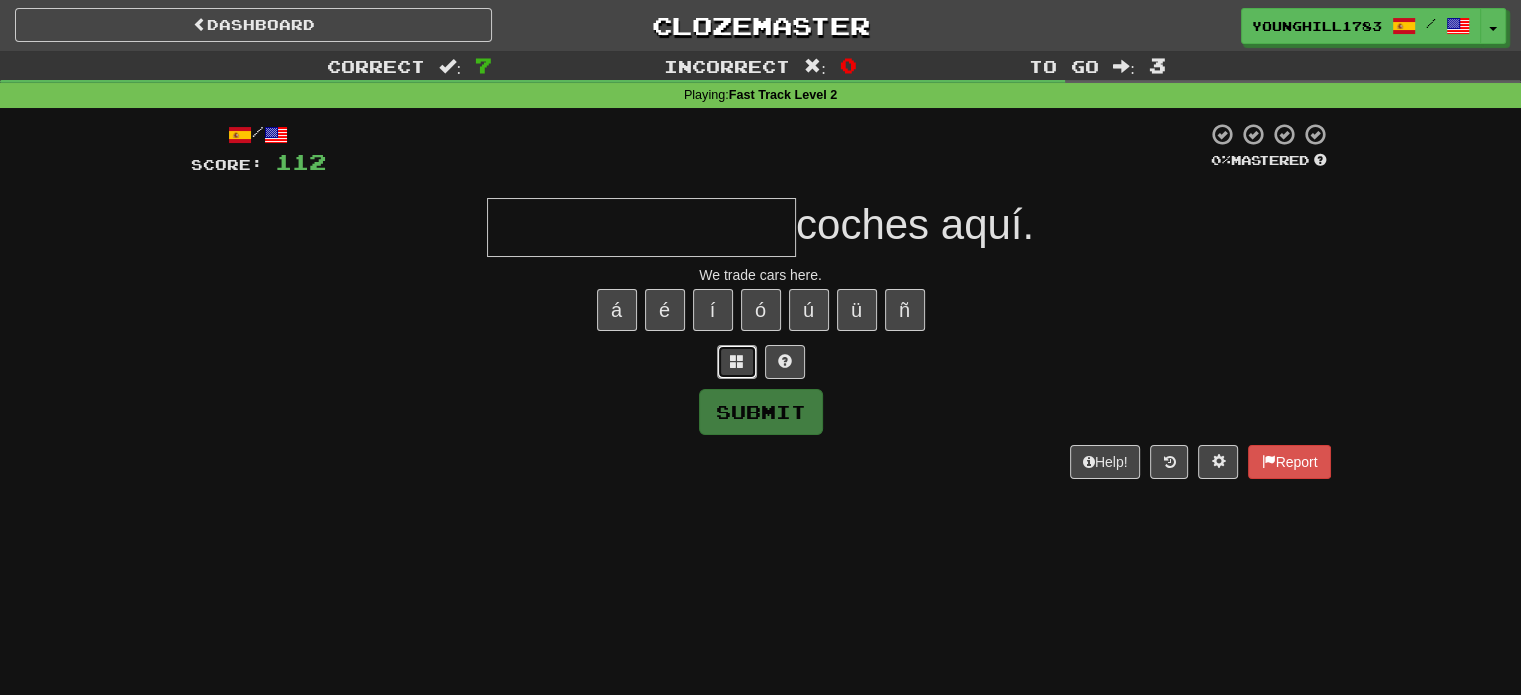click at bounding box center (737, 362) 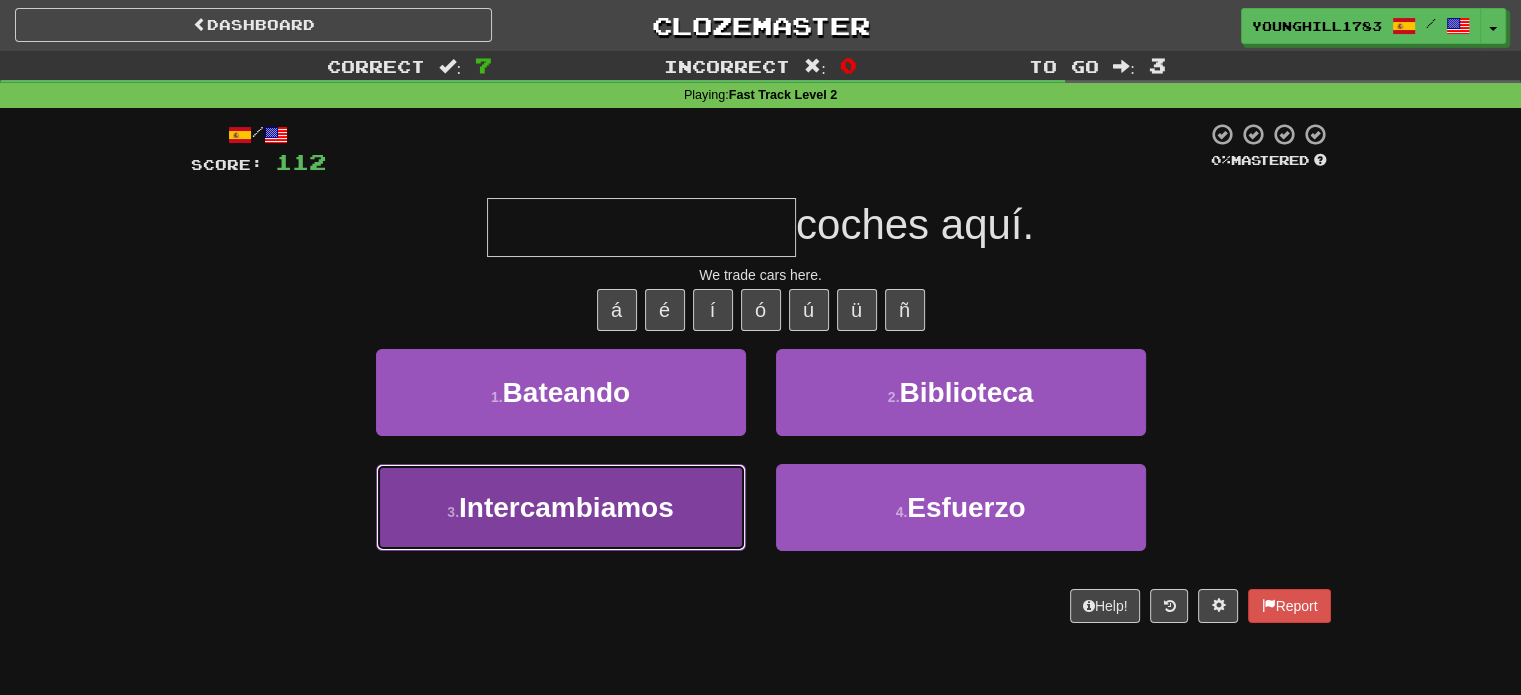 click on "Intercambiamos" at bounding box center [566, 507] 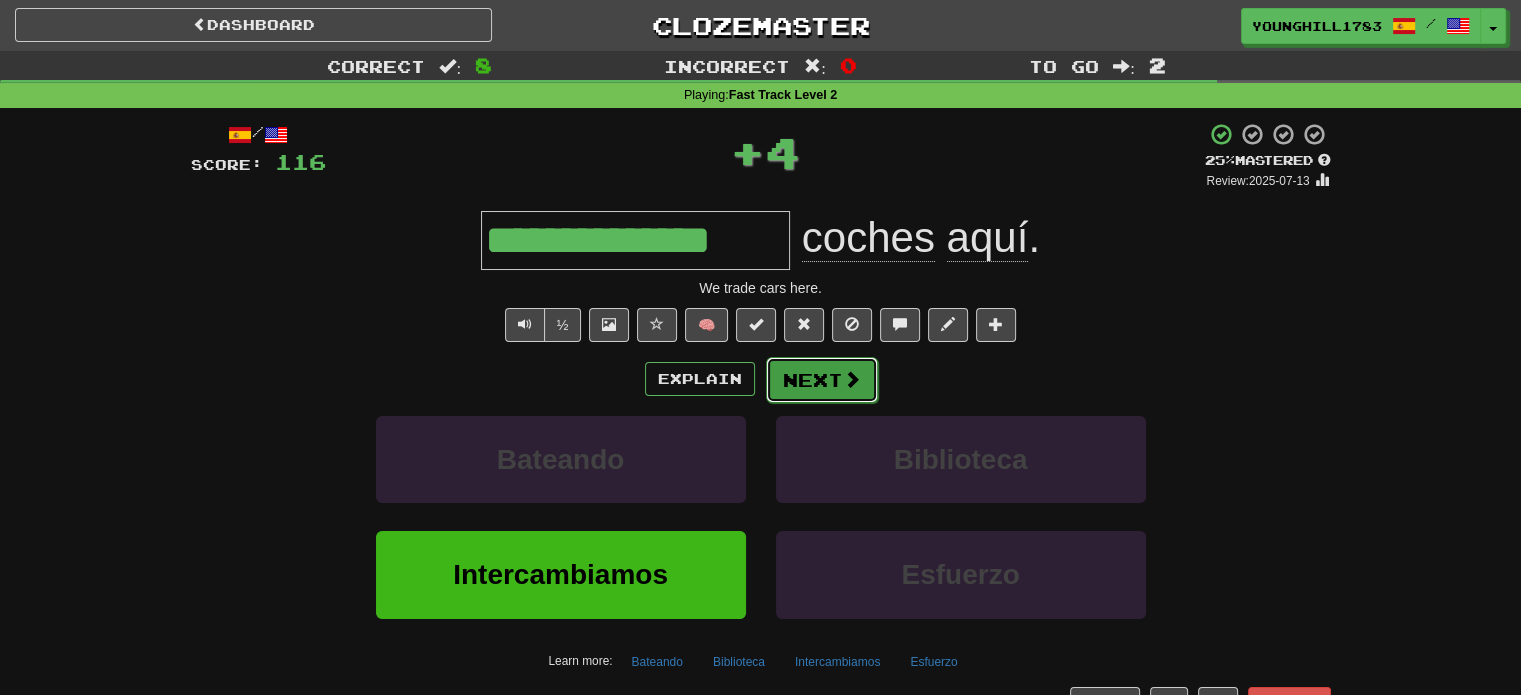 click on "Next" at bounding box center [822, 380] 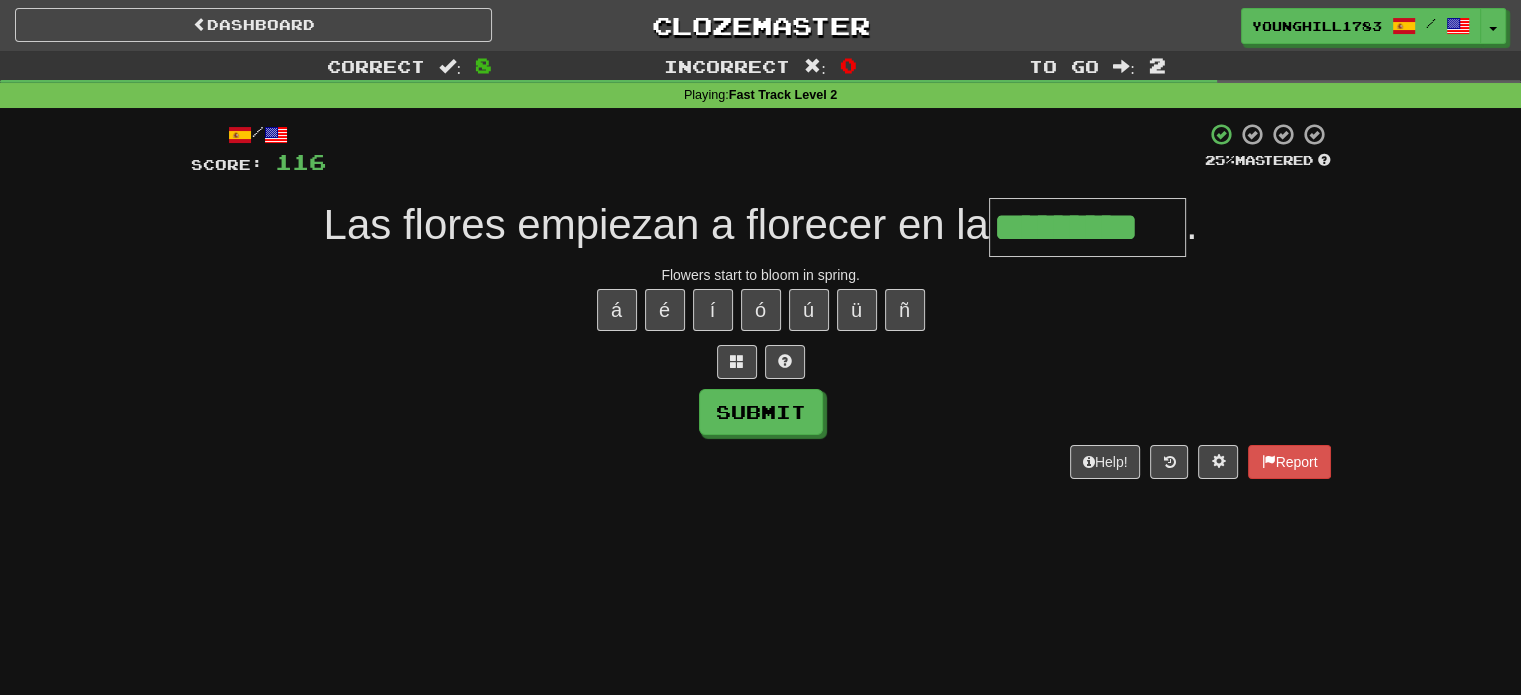type on "*********" 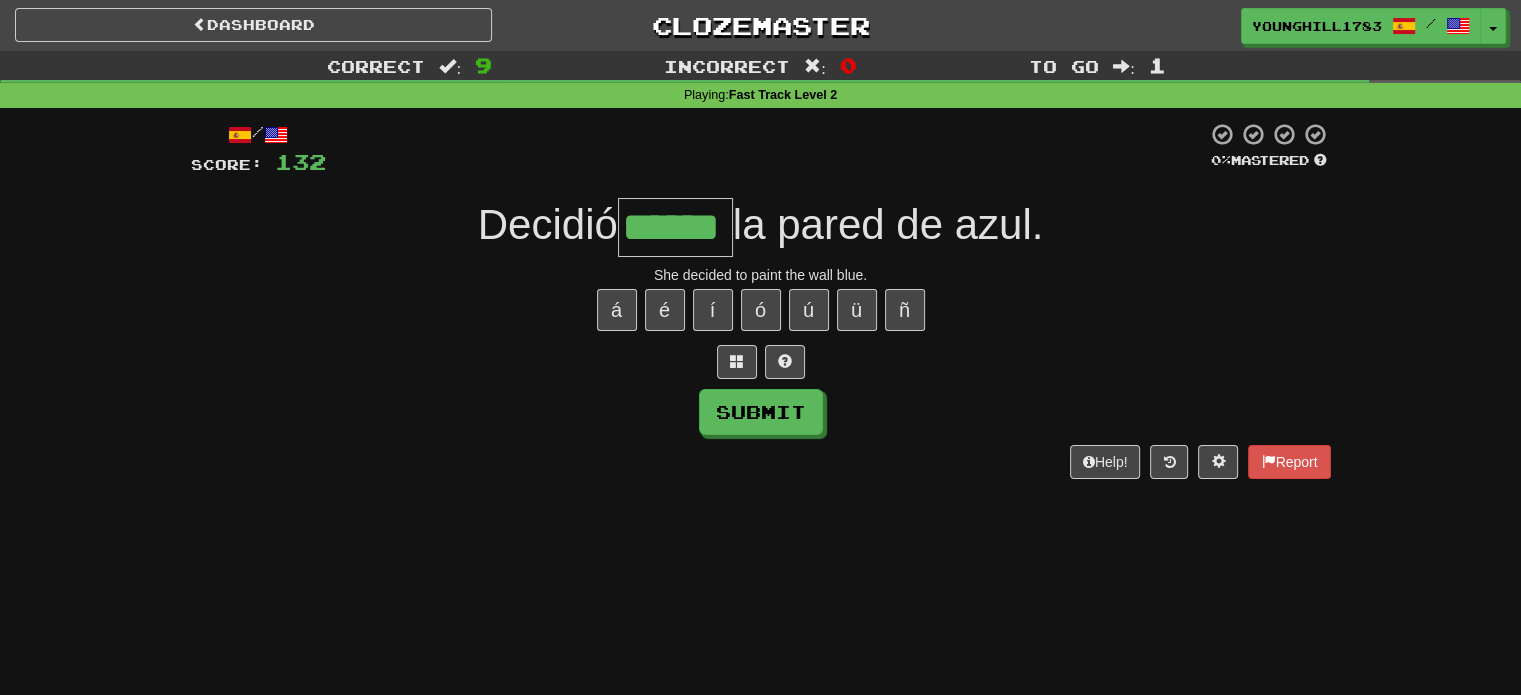 type on "******" 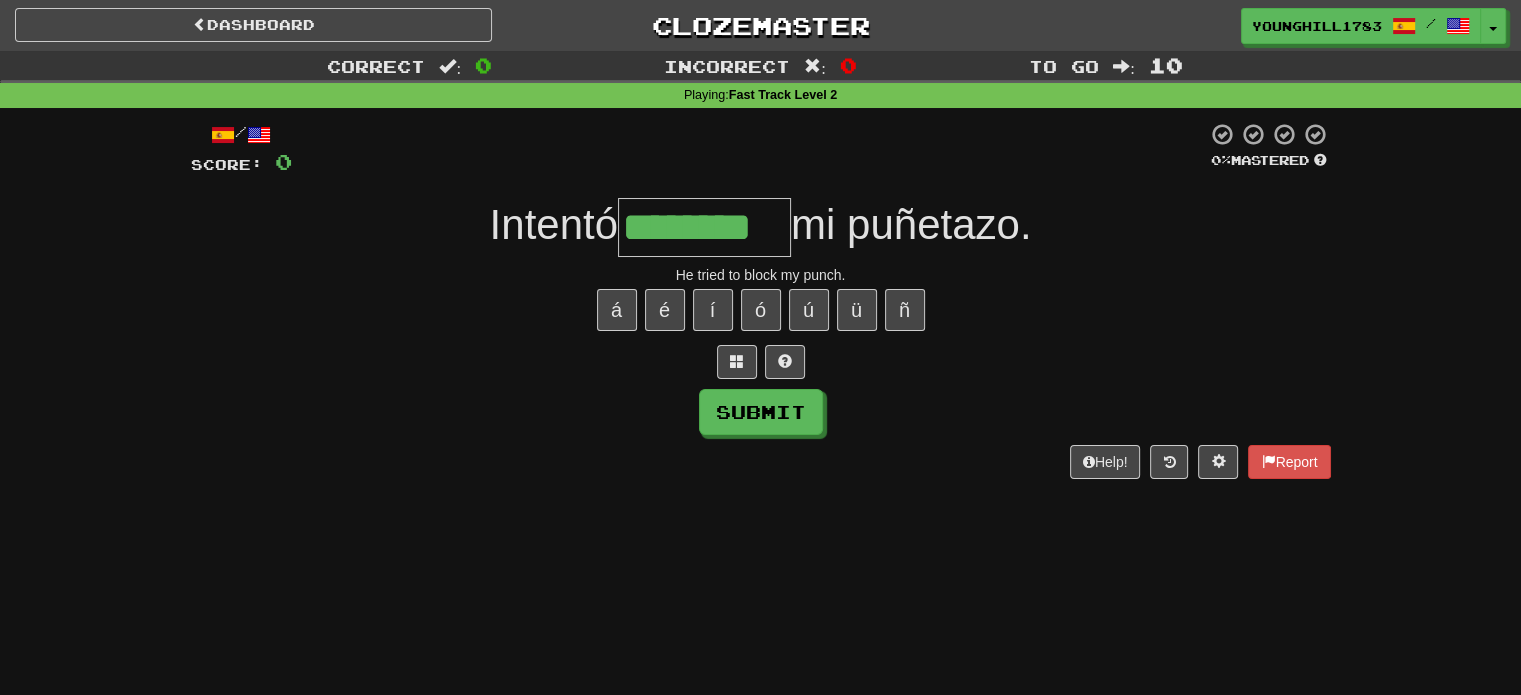 type on "********" 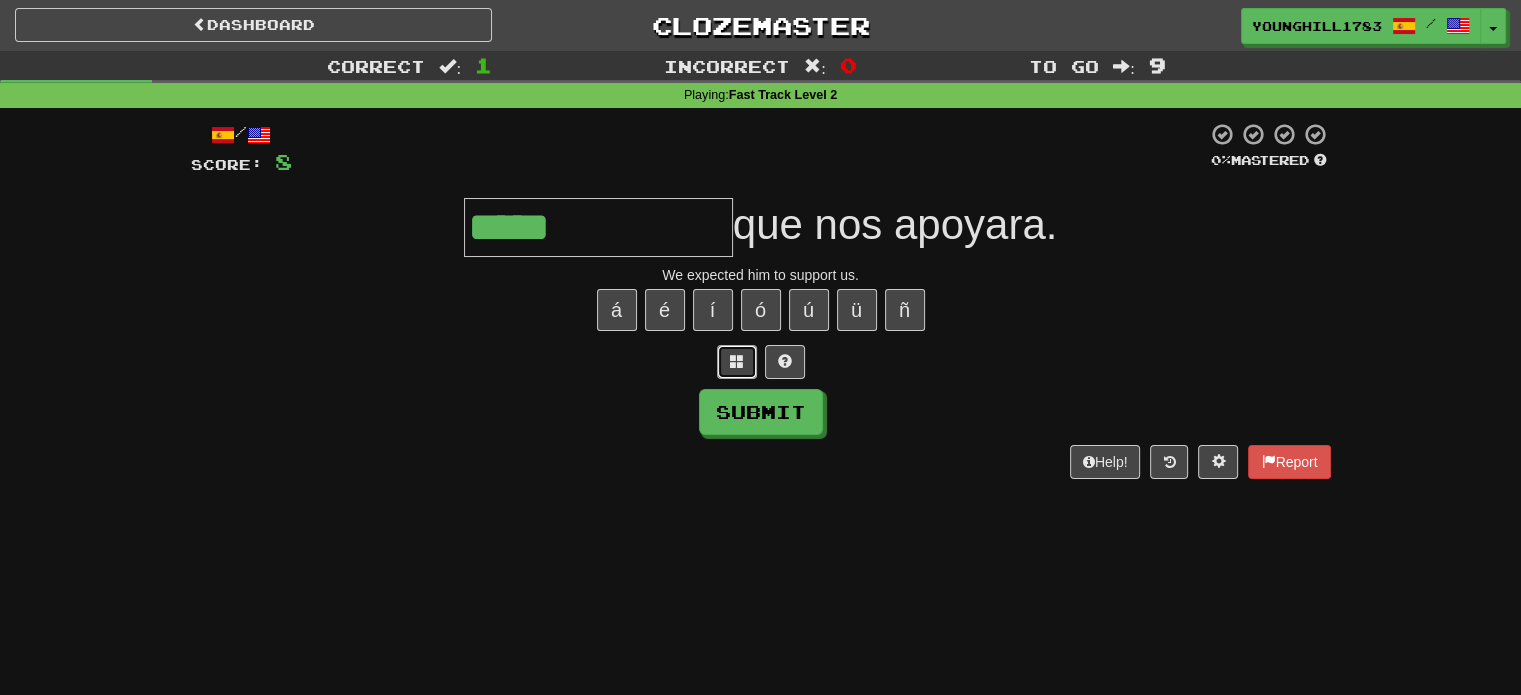 click at bounding box center (737, 361) 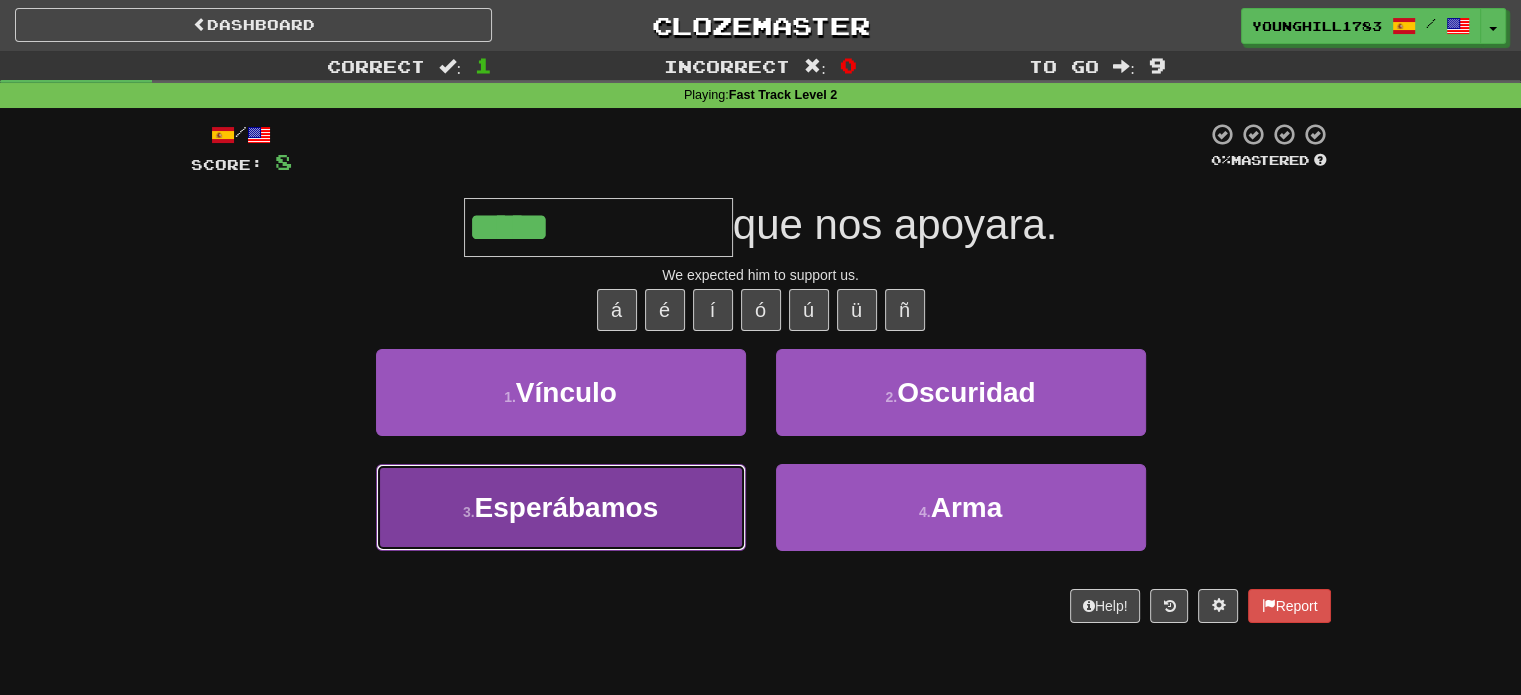 click on "Esperábamos" at bounding box center [567, 507] 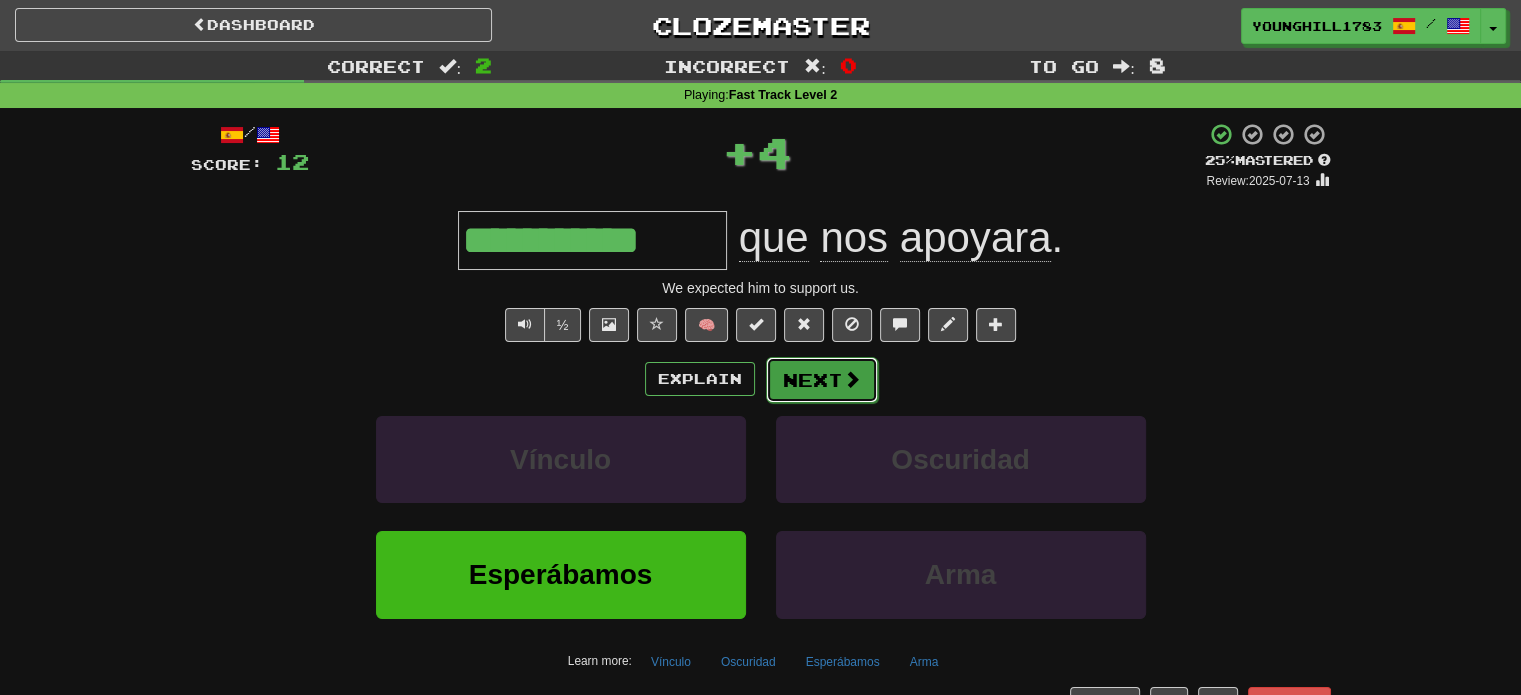 click on "Next" at bounding box center [822, 380] 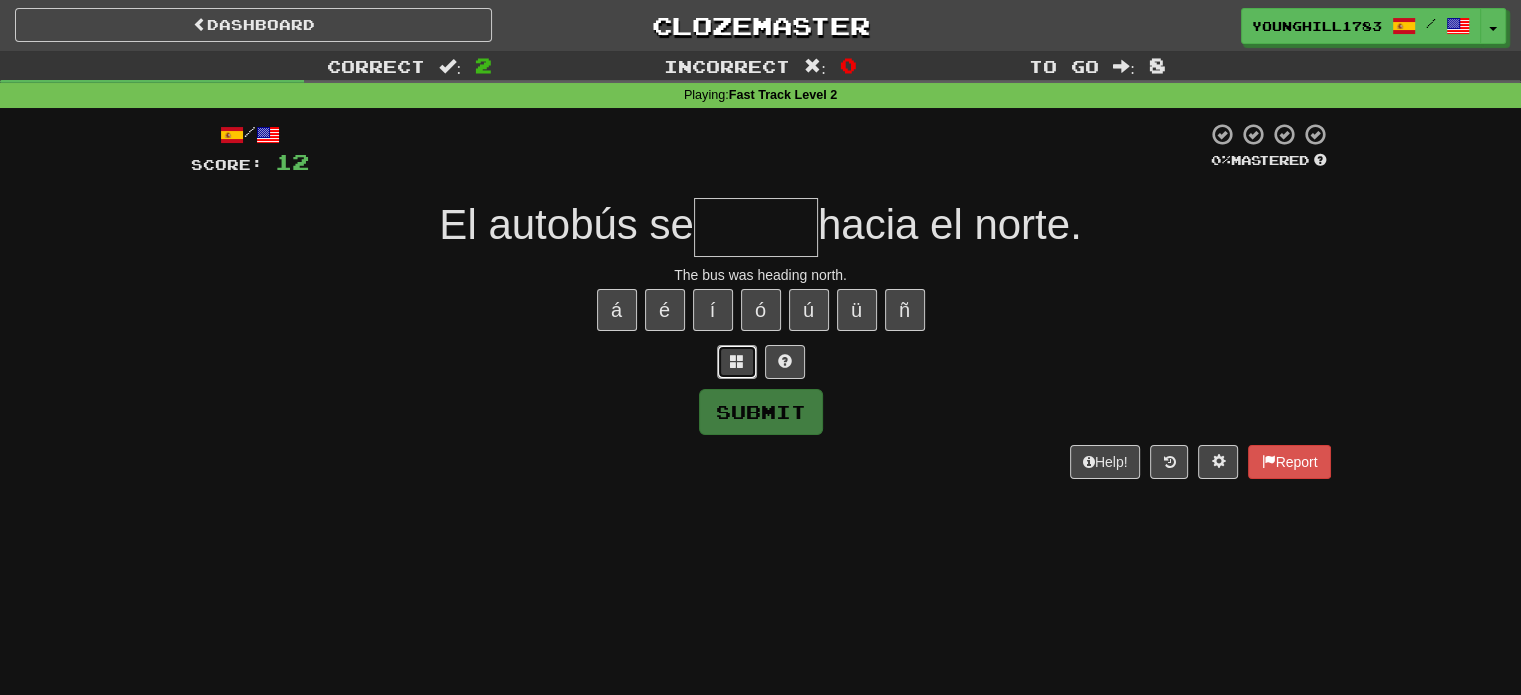 click at bounding box center (737, 361) 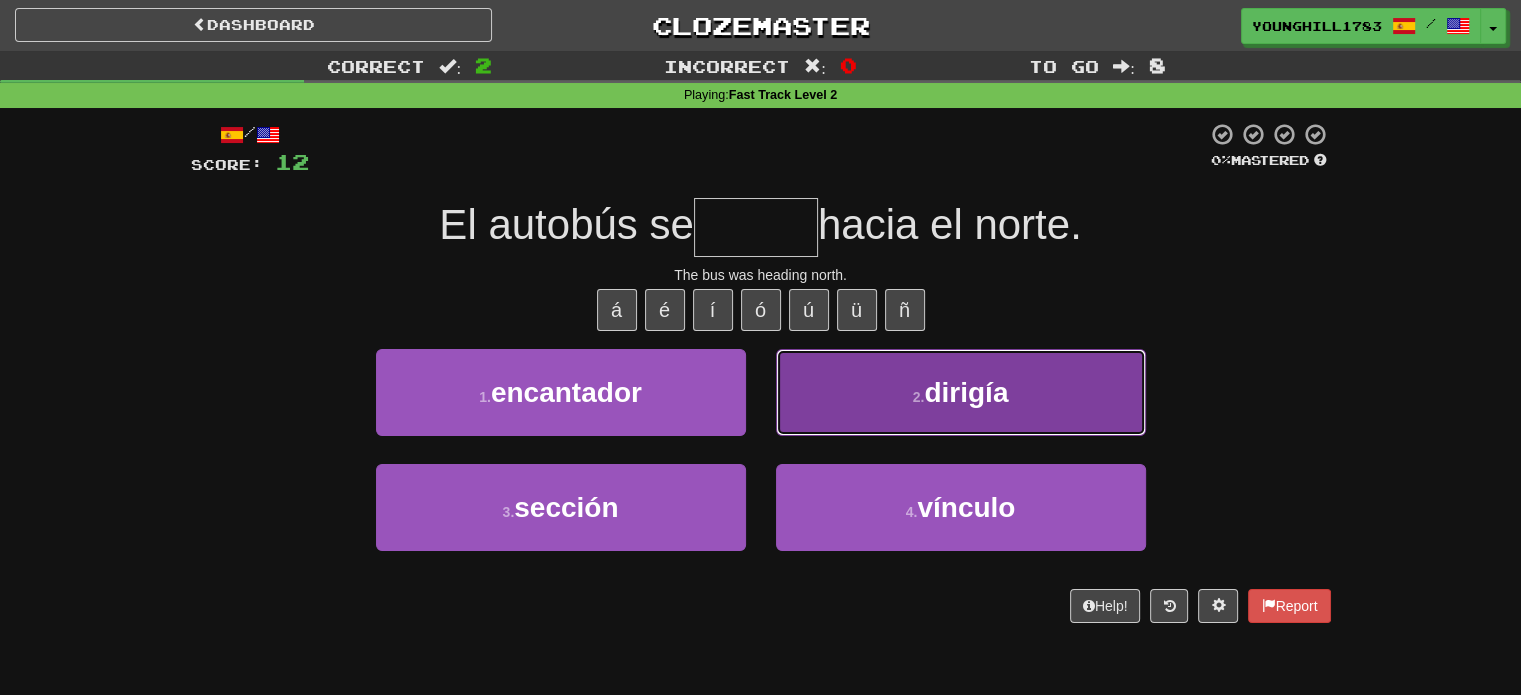click on "2 ." at bounding box center [919, 397] 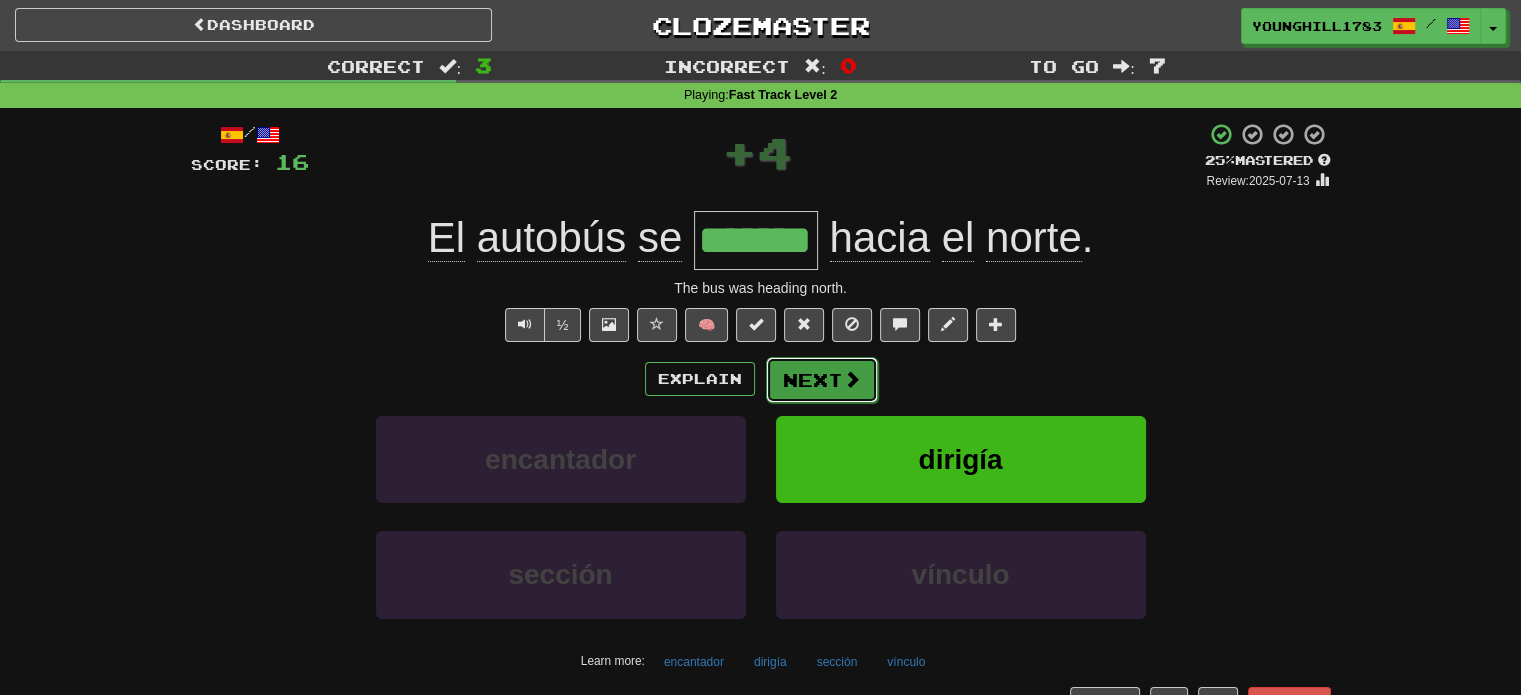 click on "Next" at bounding box center [822, 380] 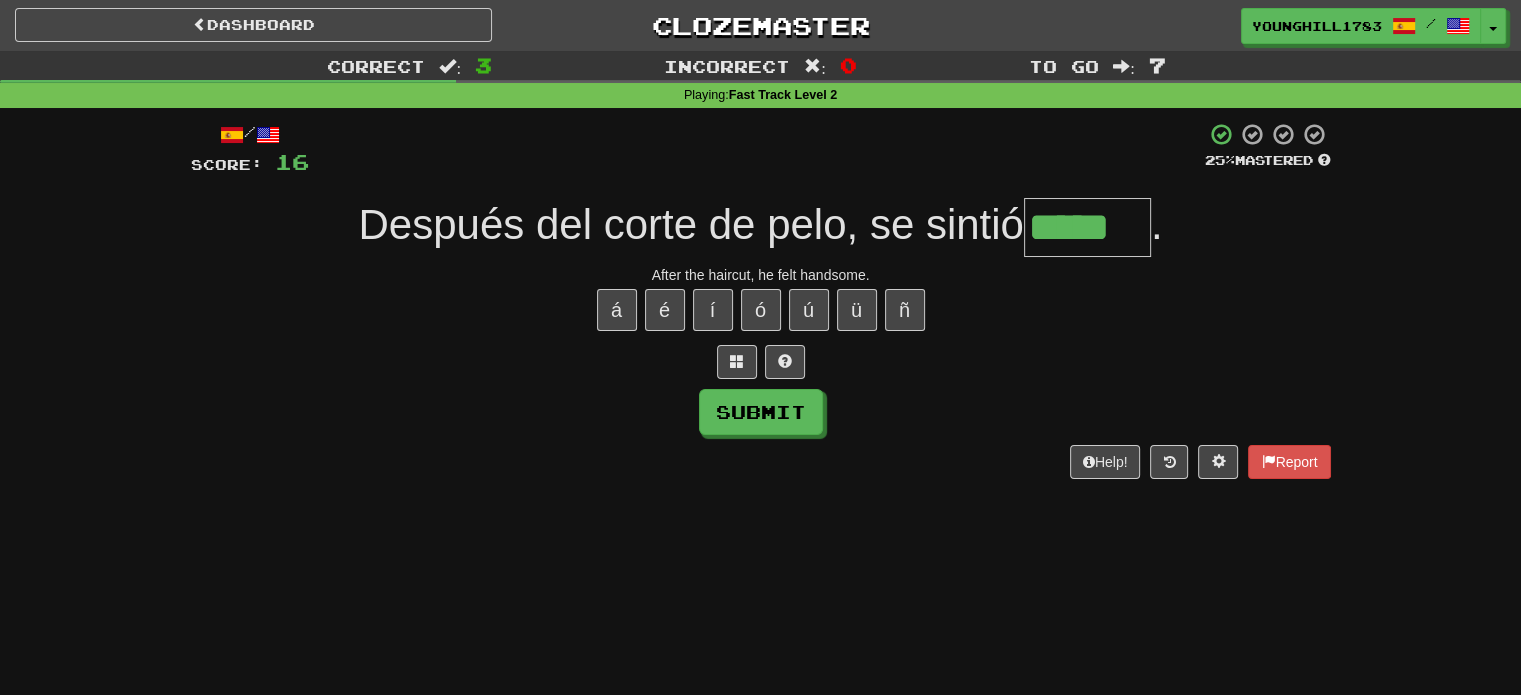 type on "*****" 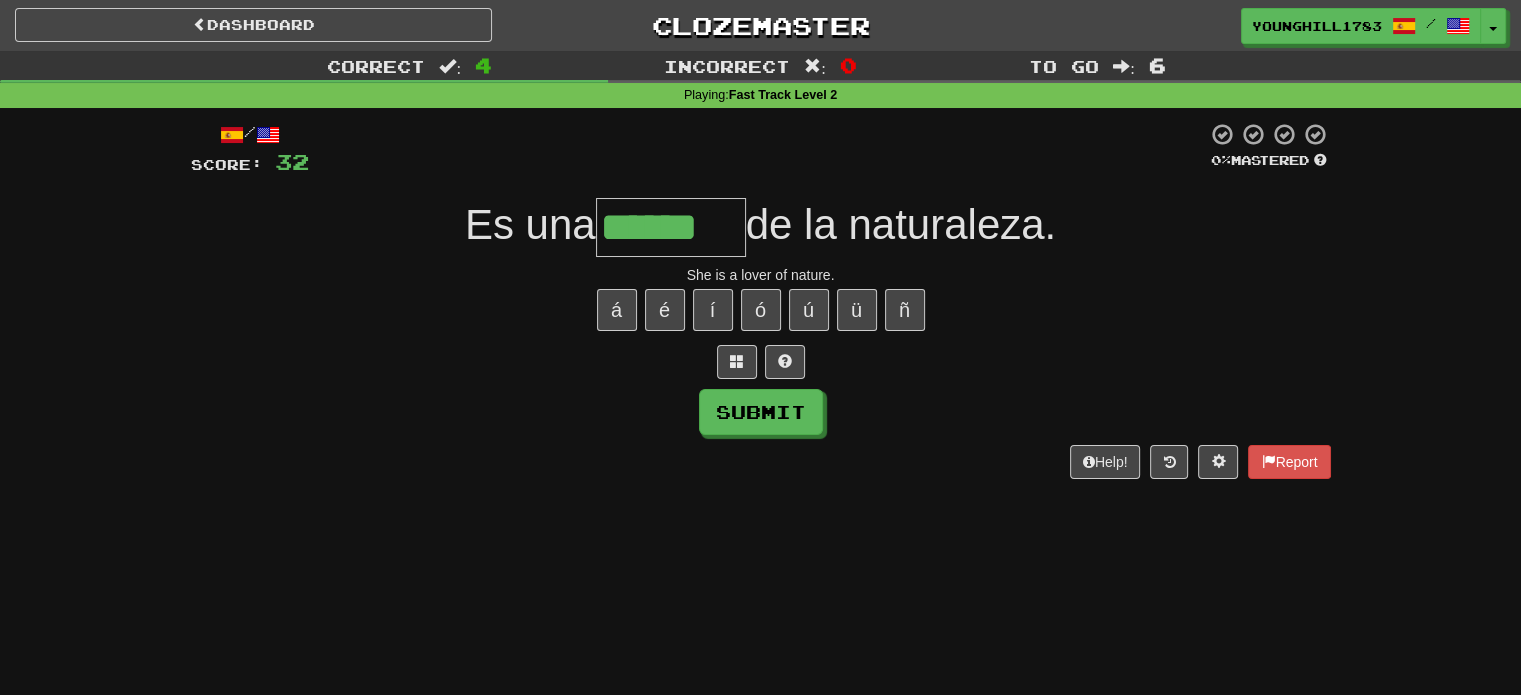 type on "******" 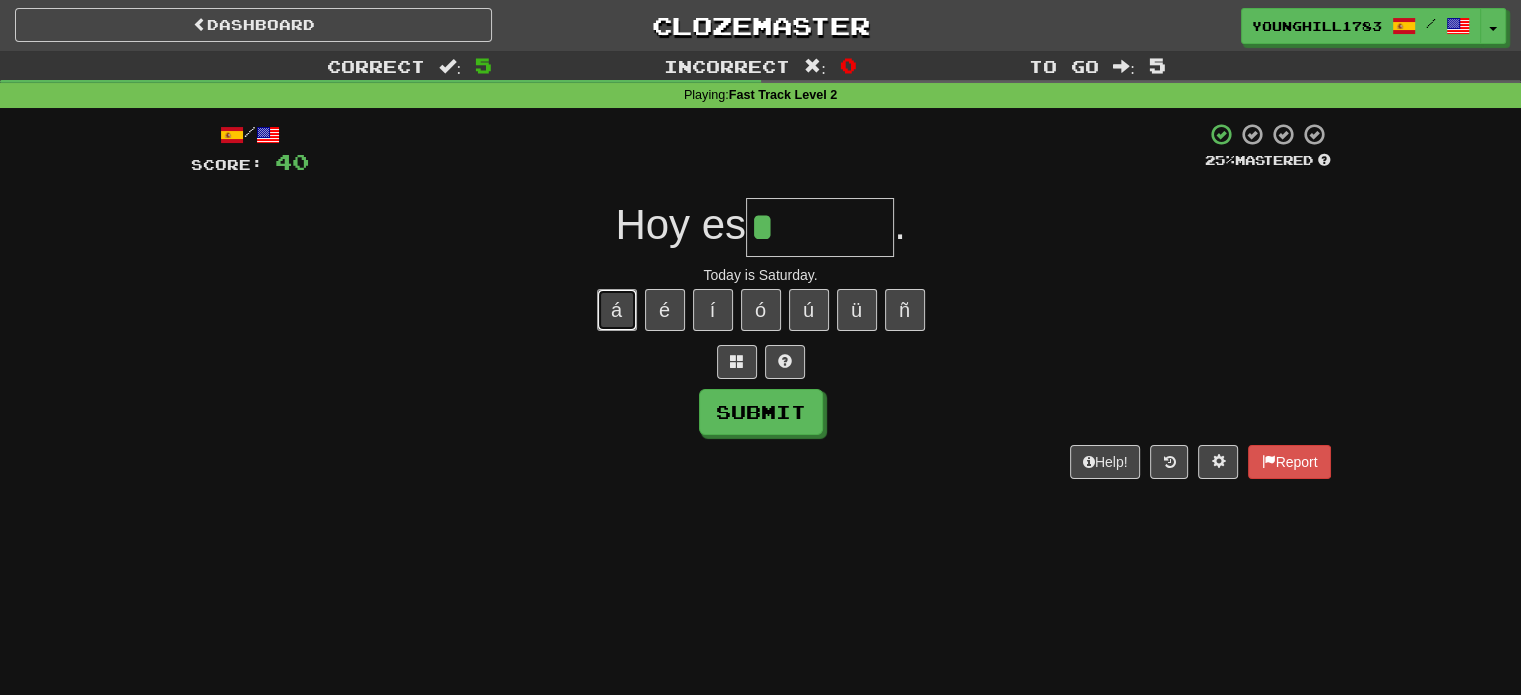 click on "á" at bounding box center (617, 310) 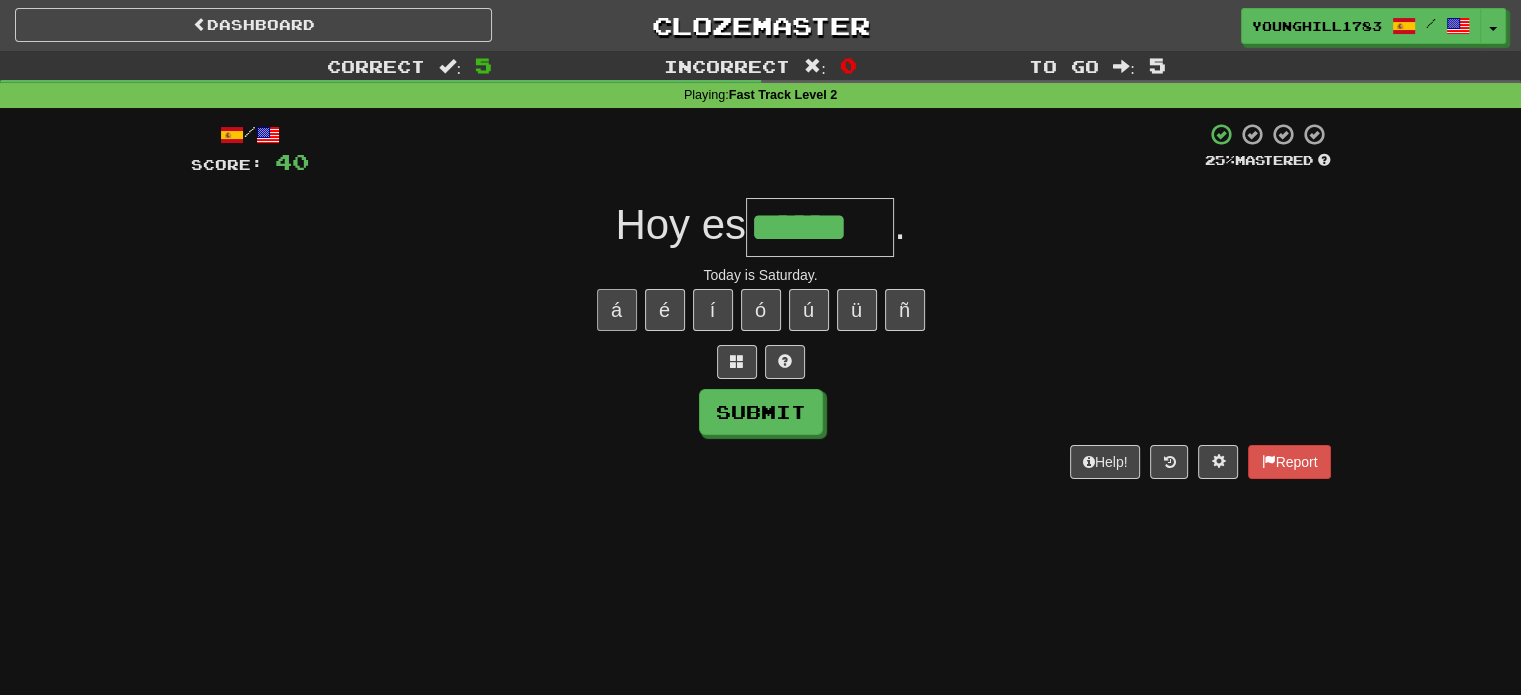 type on "******" 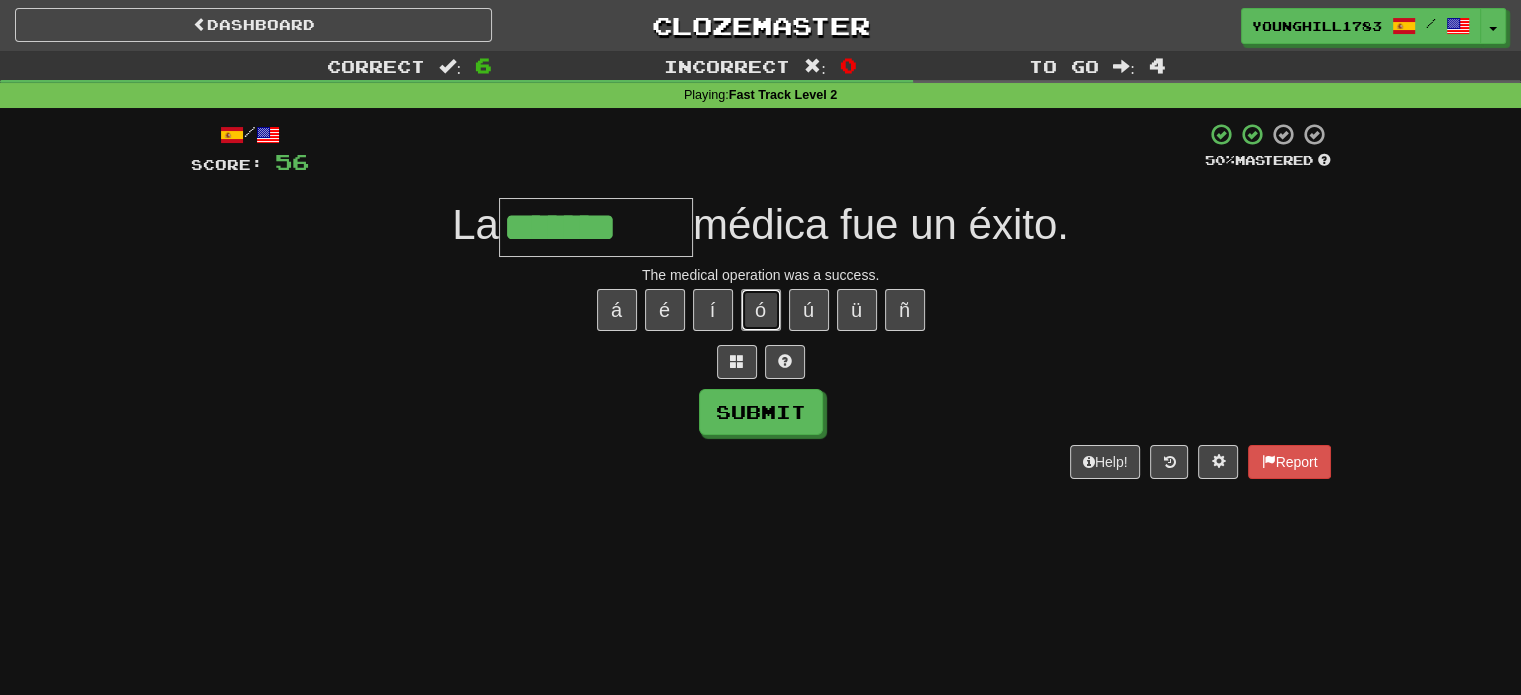 click on "ó" at bounding box center [761, 310] 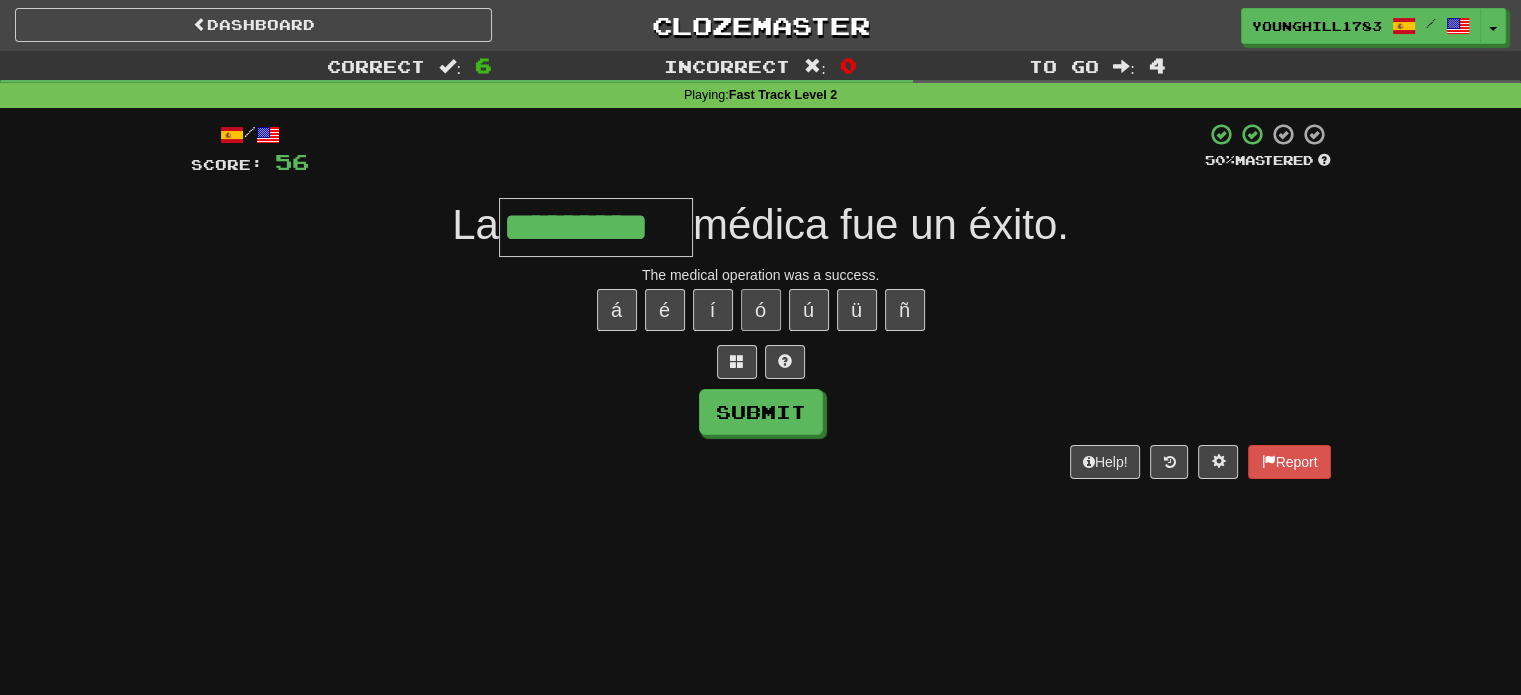 type on "*********" 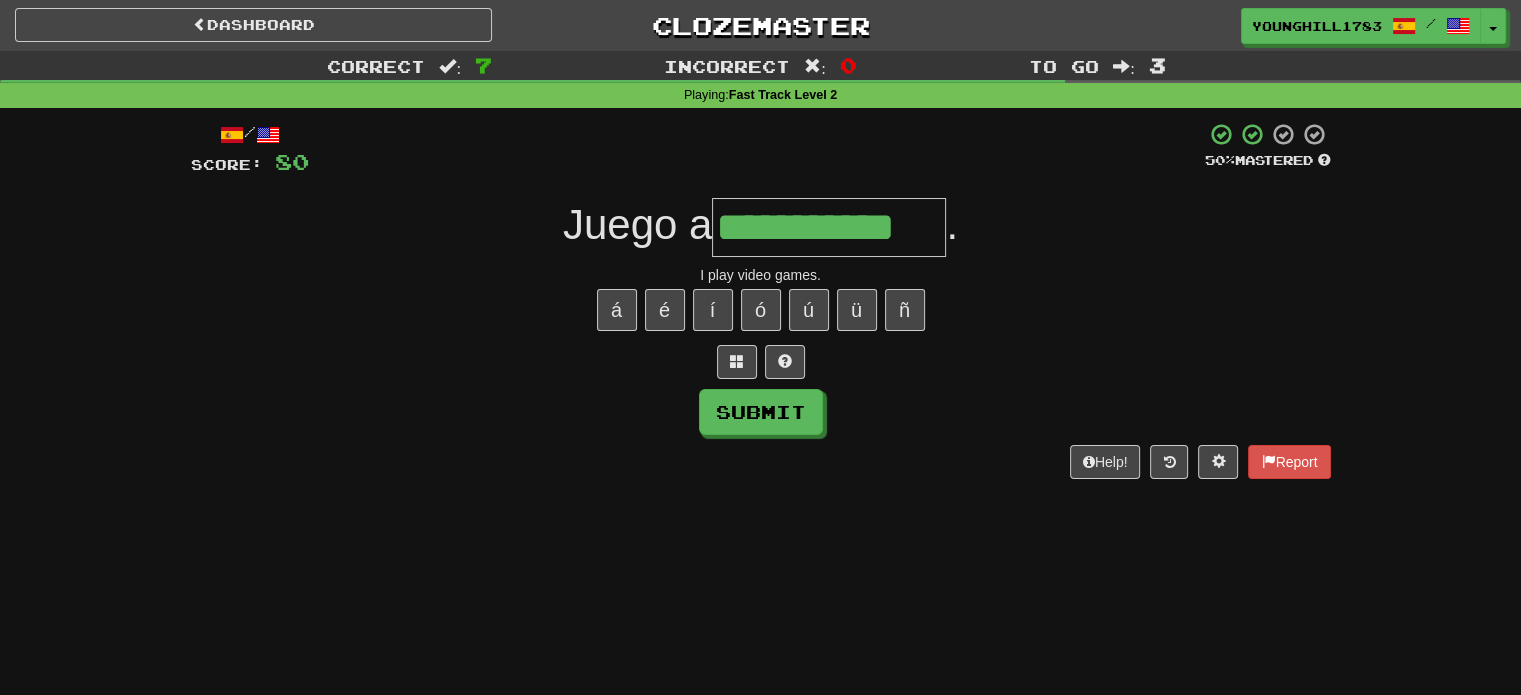 type on "**********" 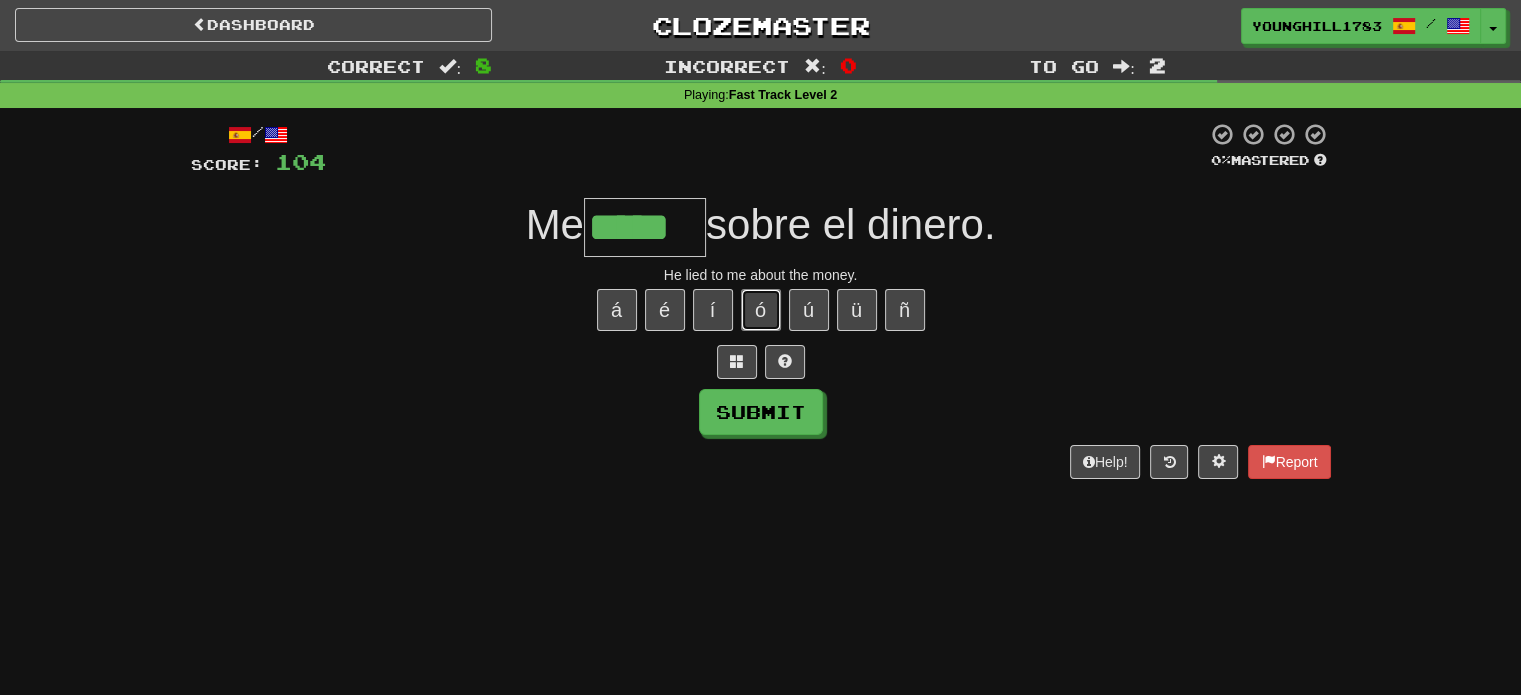 click on "ó" at bounding box center [761, 310] 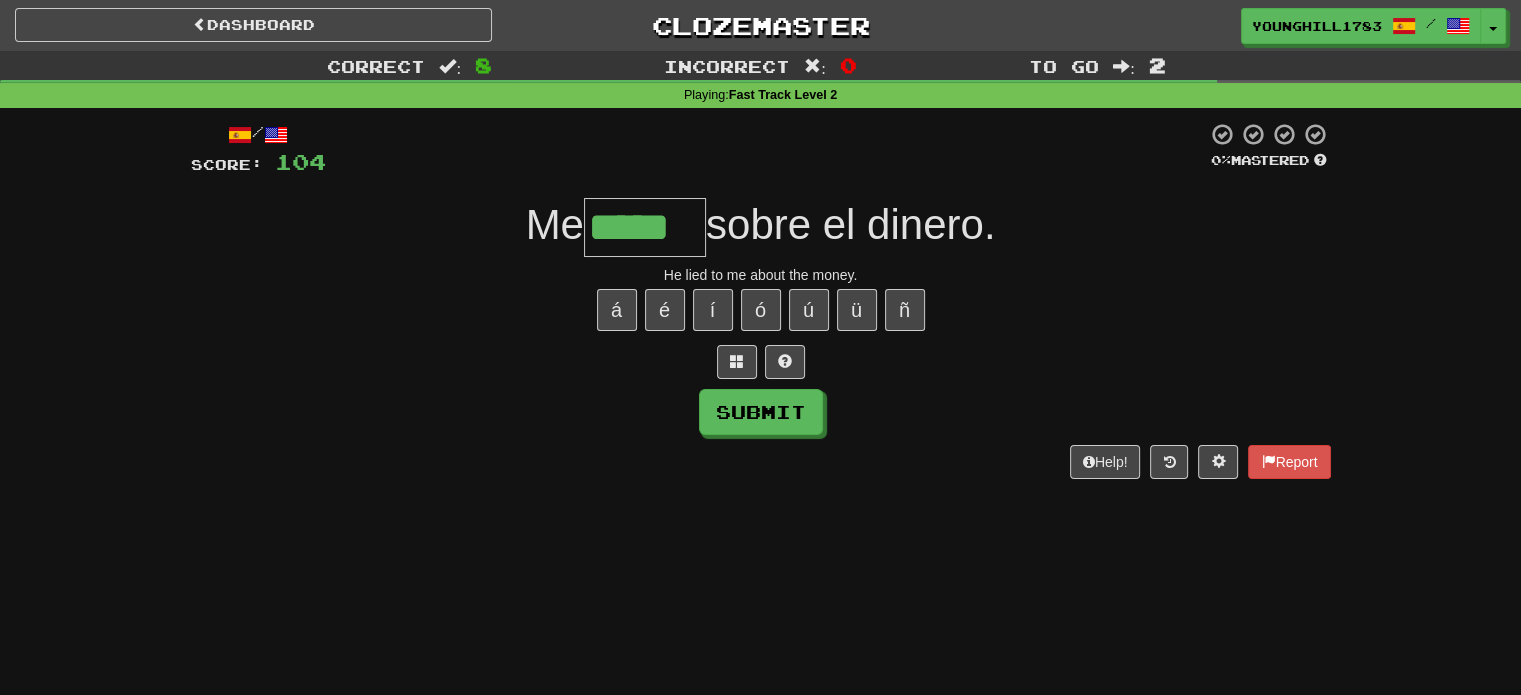 type on "******" 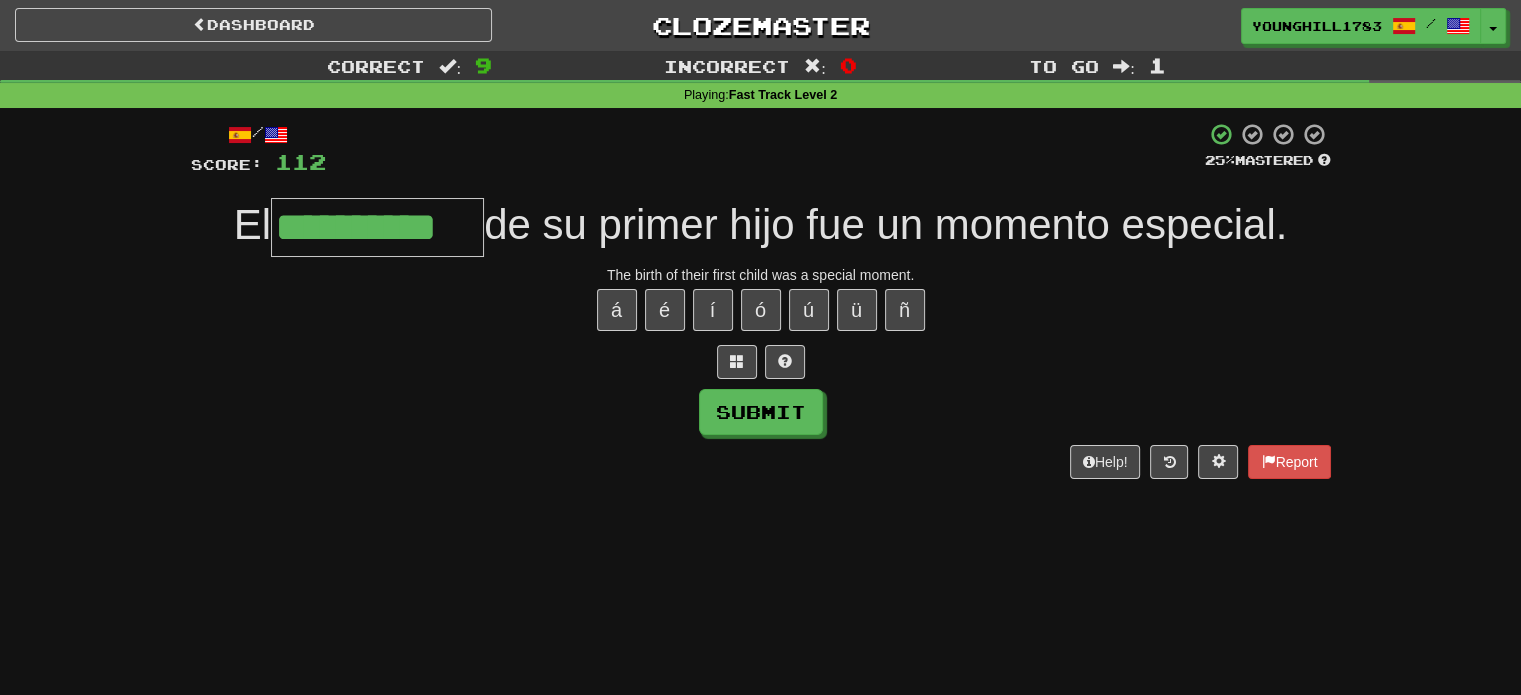 type on "**********" 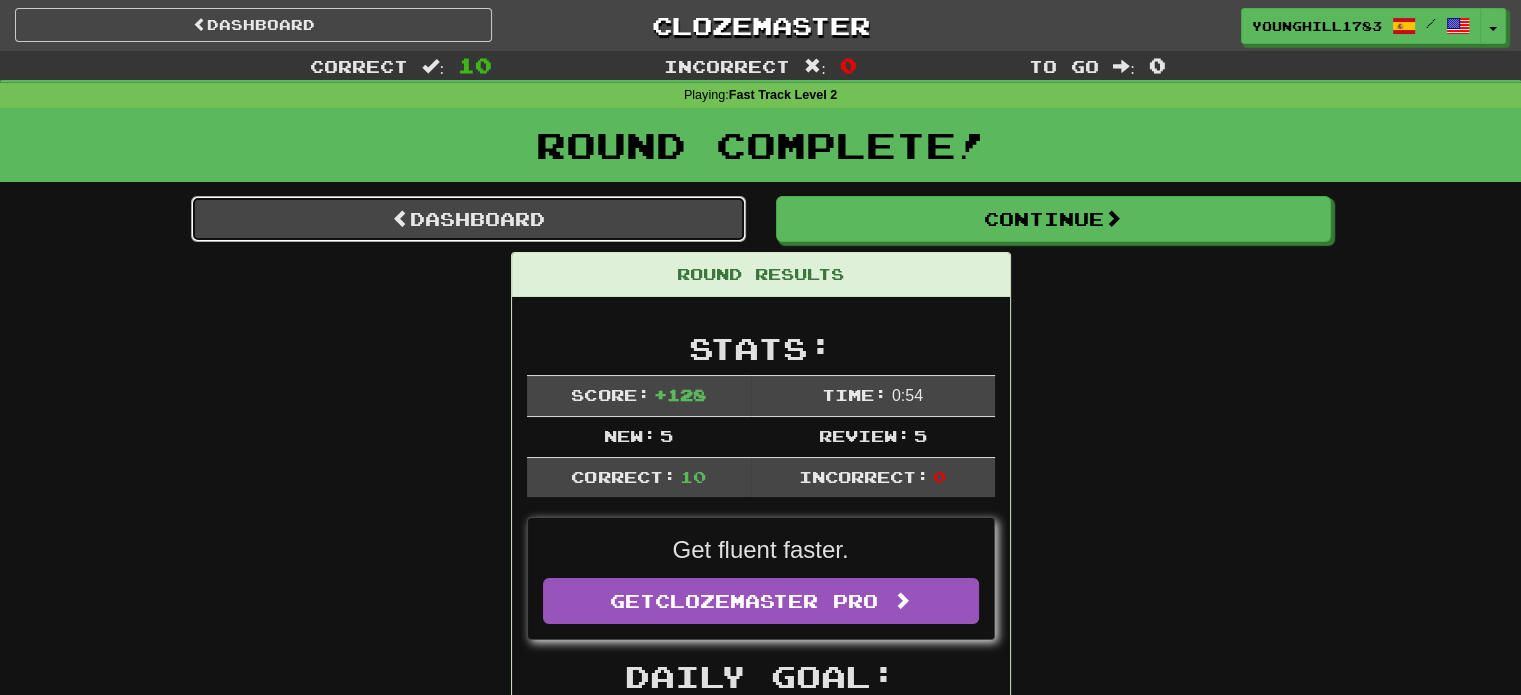 click on "Dashboard" at bounding box center [468, 219] 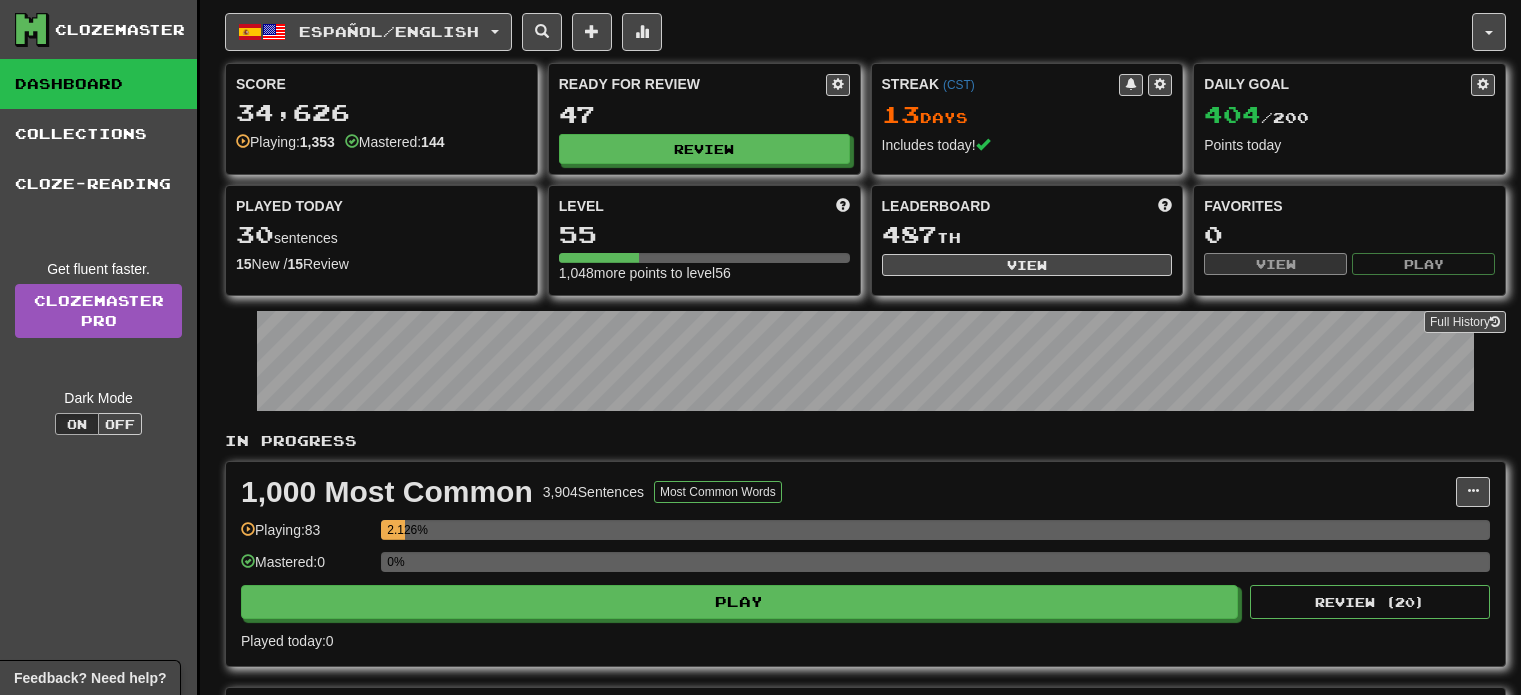 scroll, scrollTop: 0, scrollLeft: 0, axis: both 